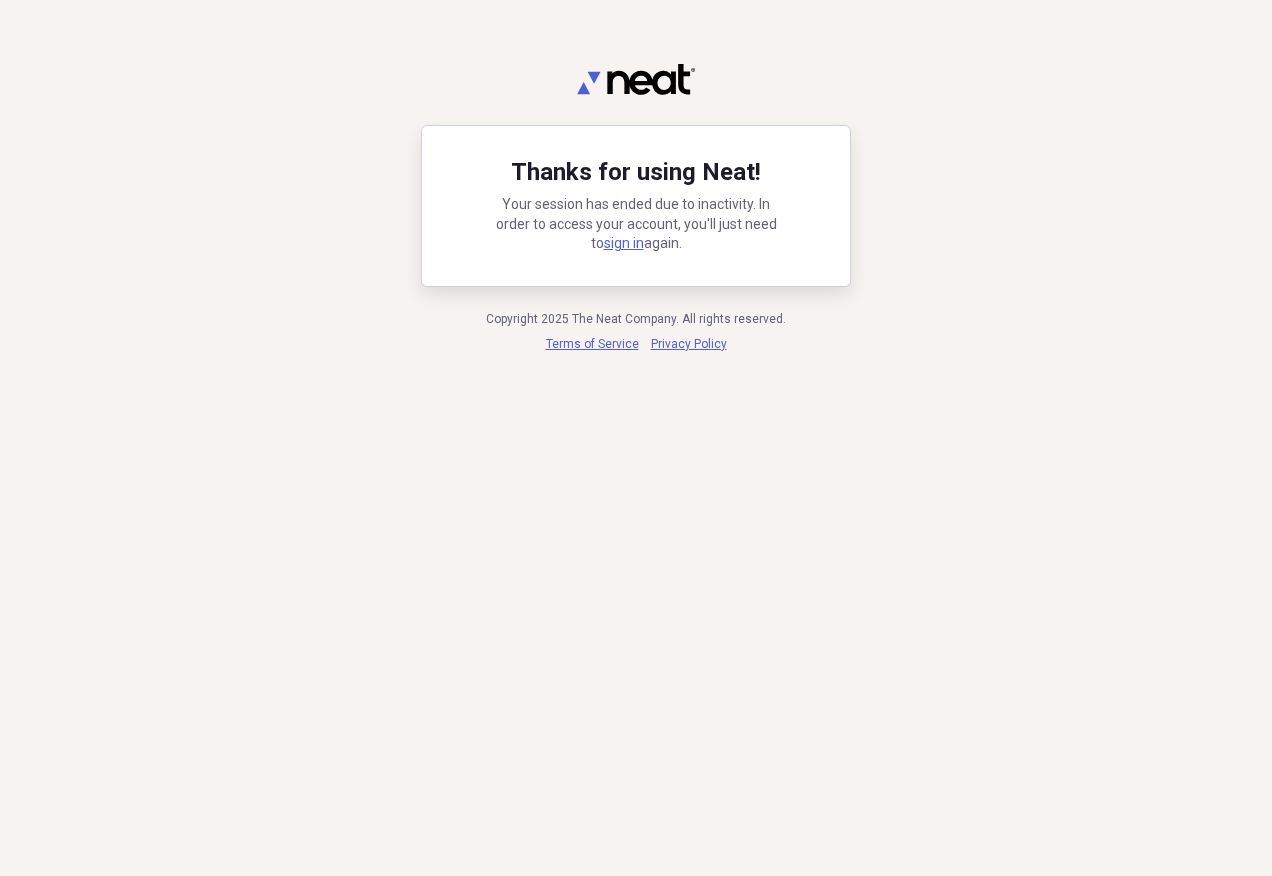 scroll, scrollTop: 0, scrollLeft: 0, axis: both 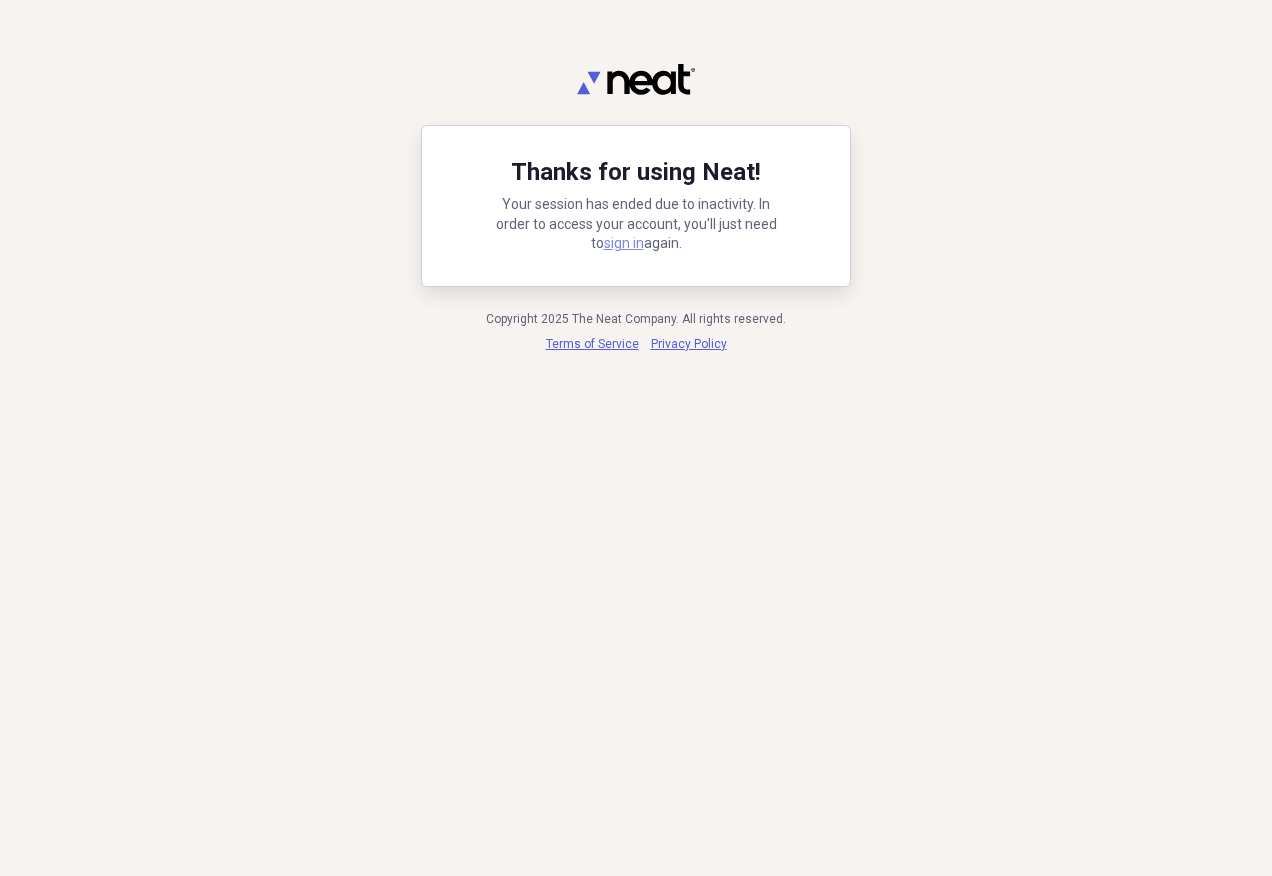click on "sign in" at bounding box center (624, 243) 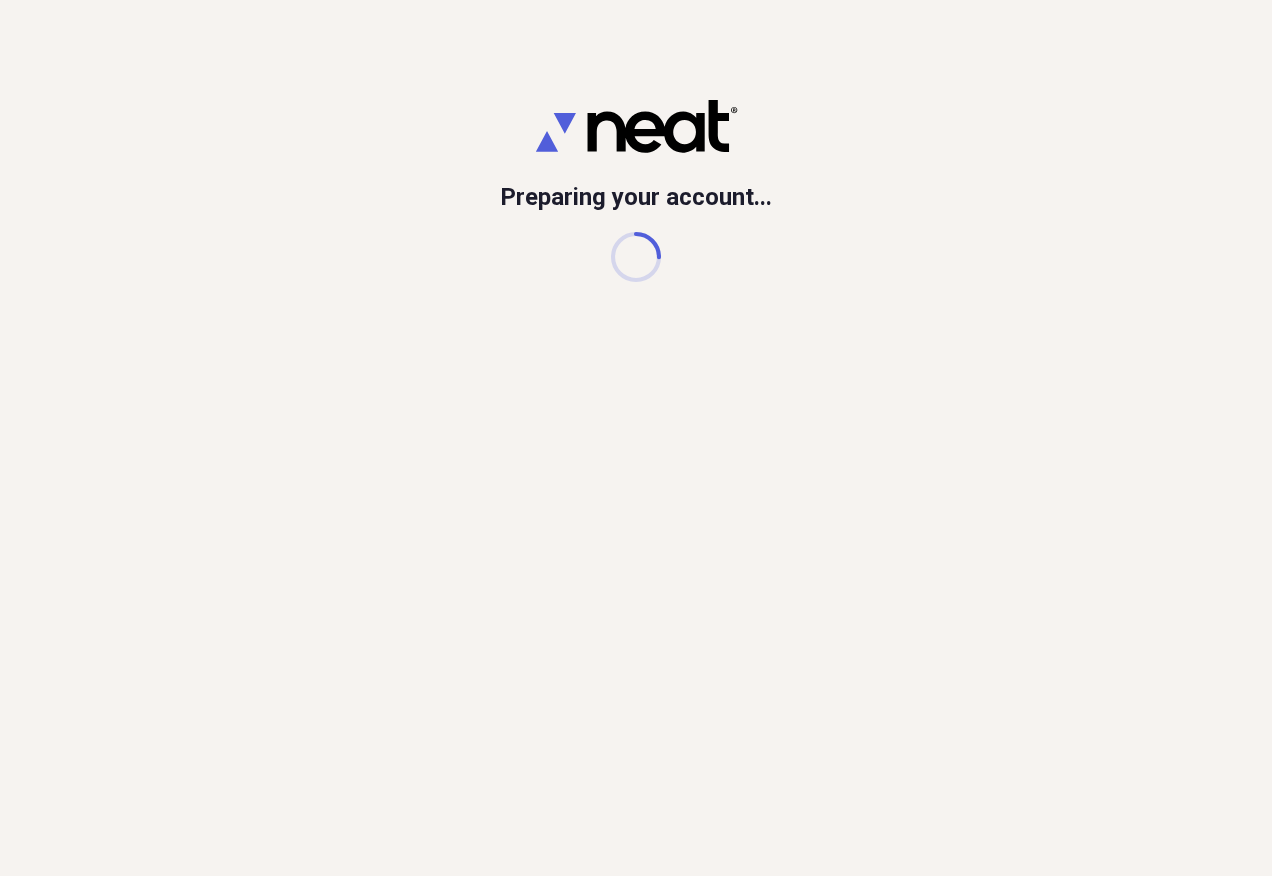 scroll, scrollTop: 0, scrollLeft: 0, axis: both 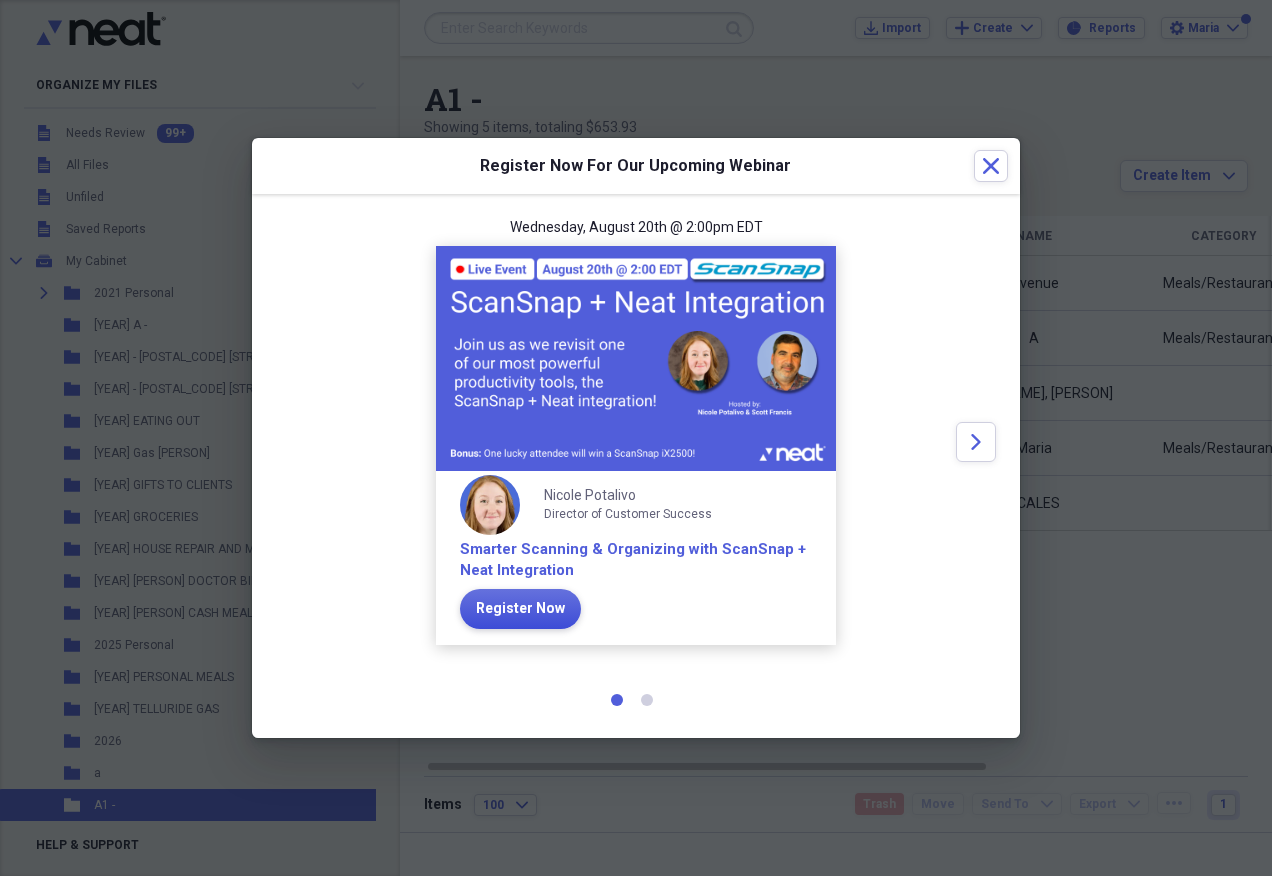 click on "Register Now" at bounding box center [520, 609] 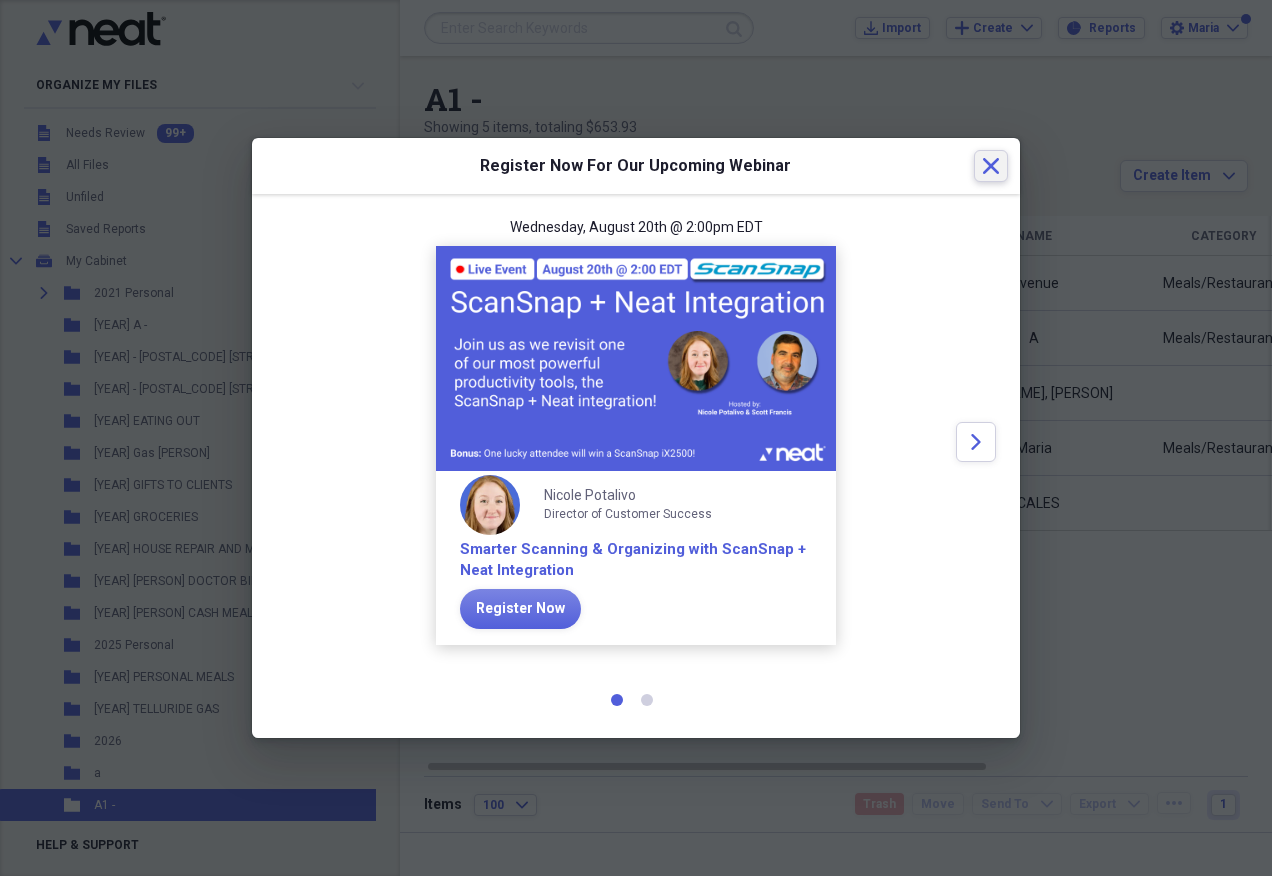 click 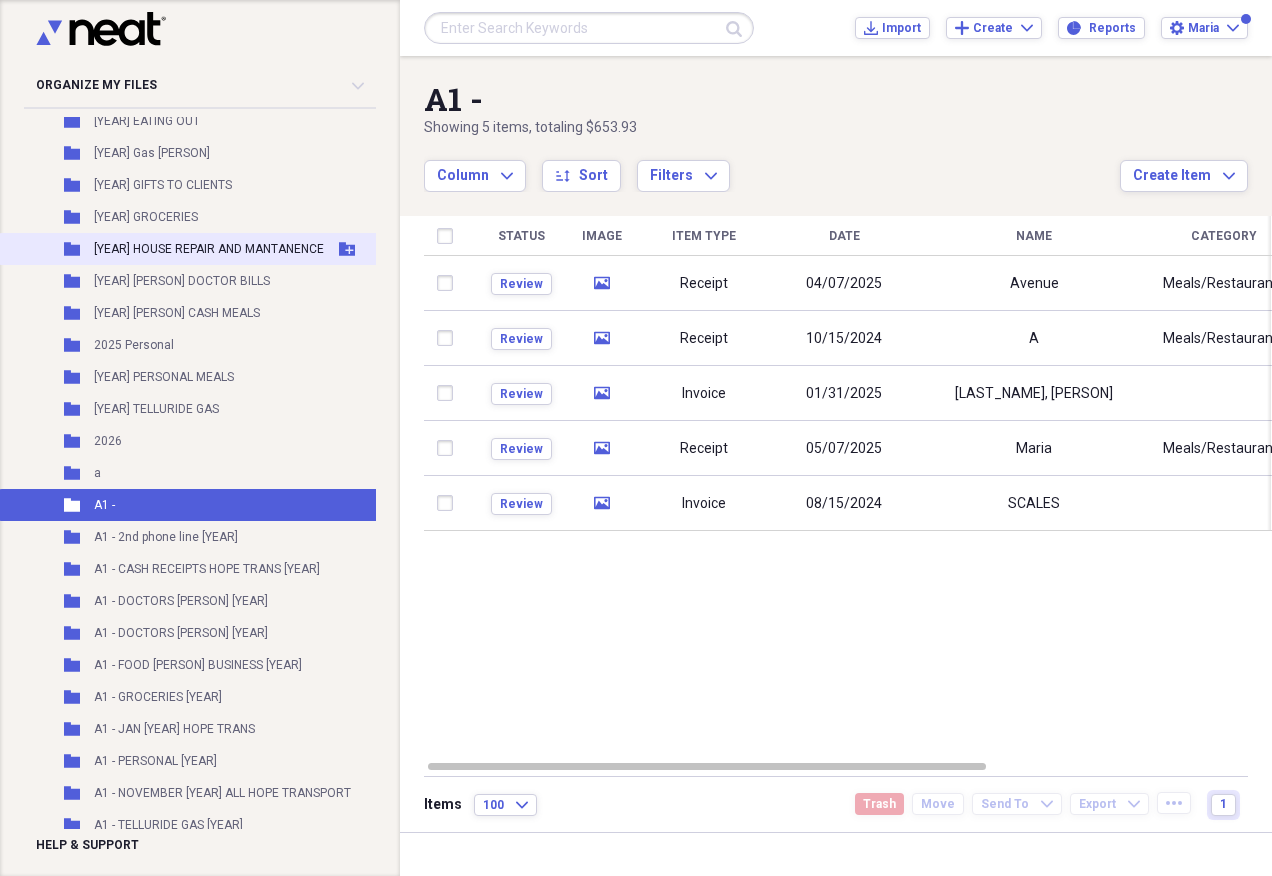 scroll, scrollTop: 0, scrollLeft: 0, axis: both 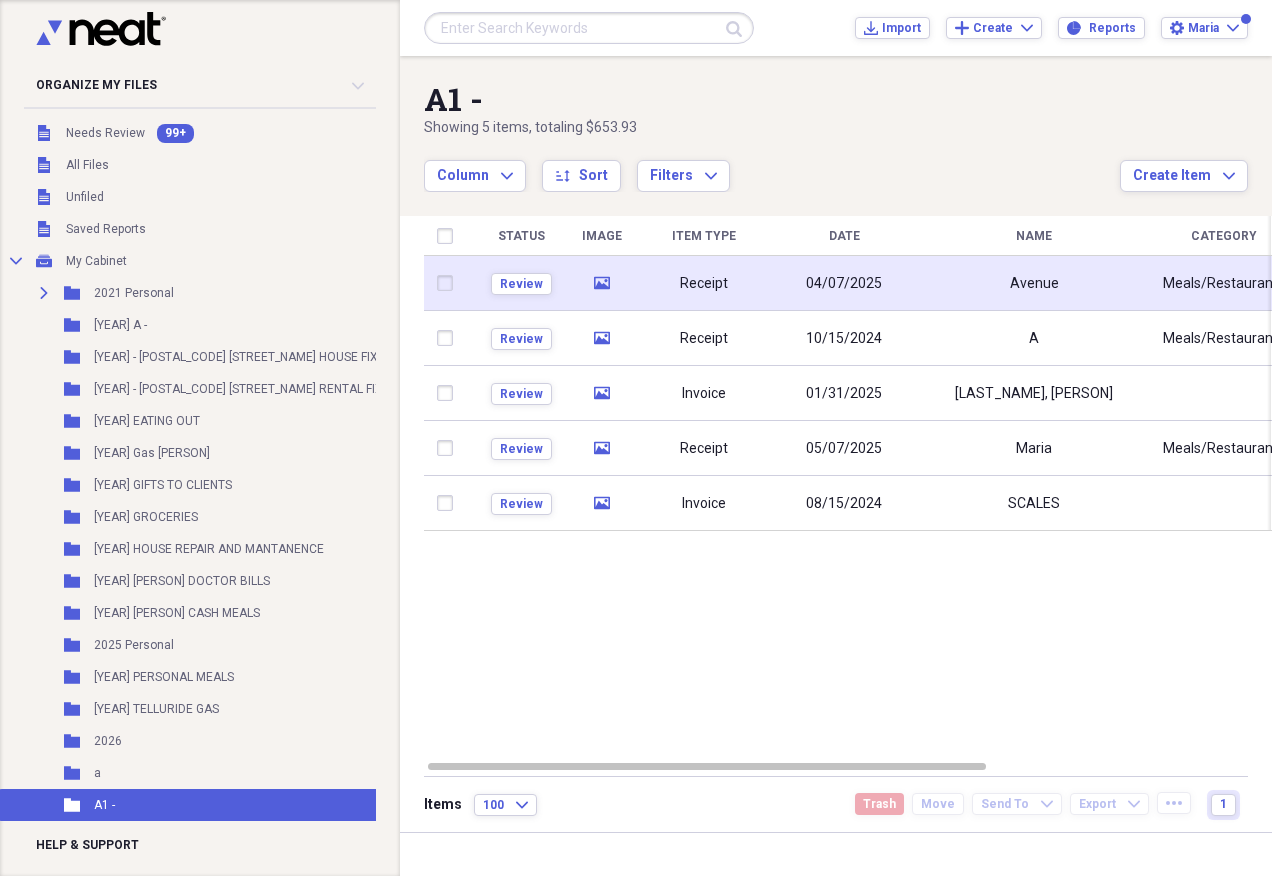 click on "Avenue" at bounding box center [1034, 283] 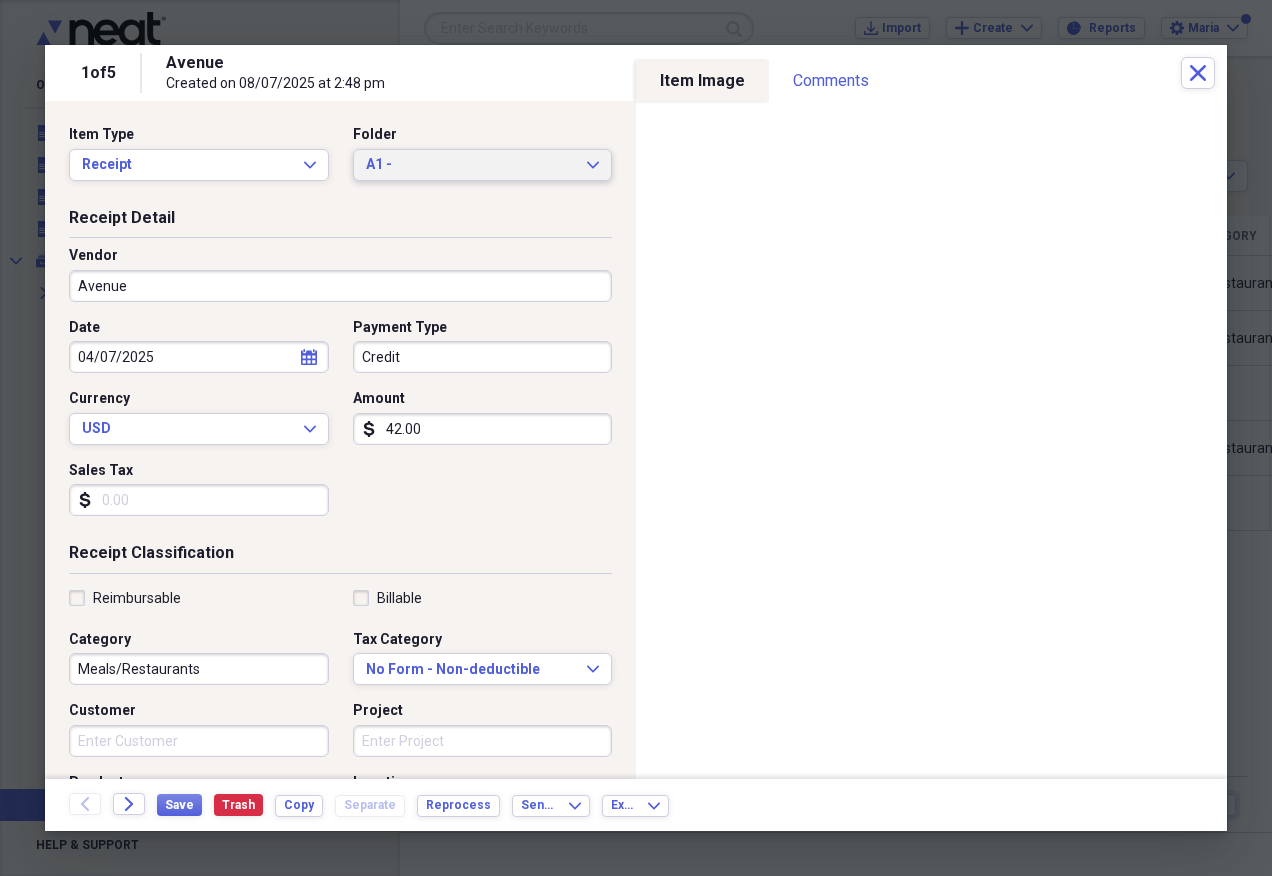 click on "Expand" 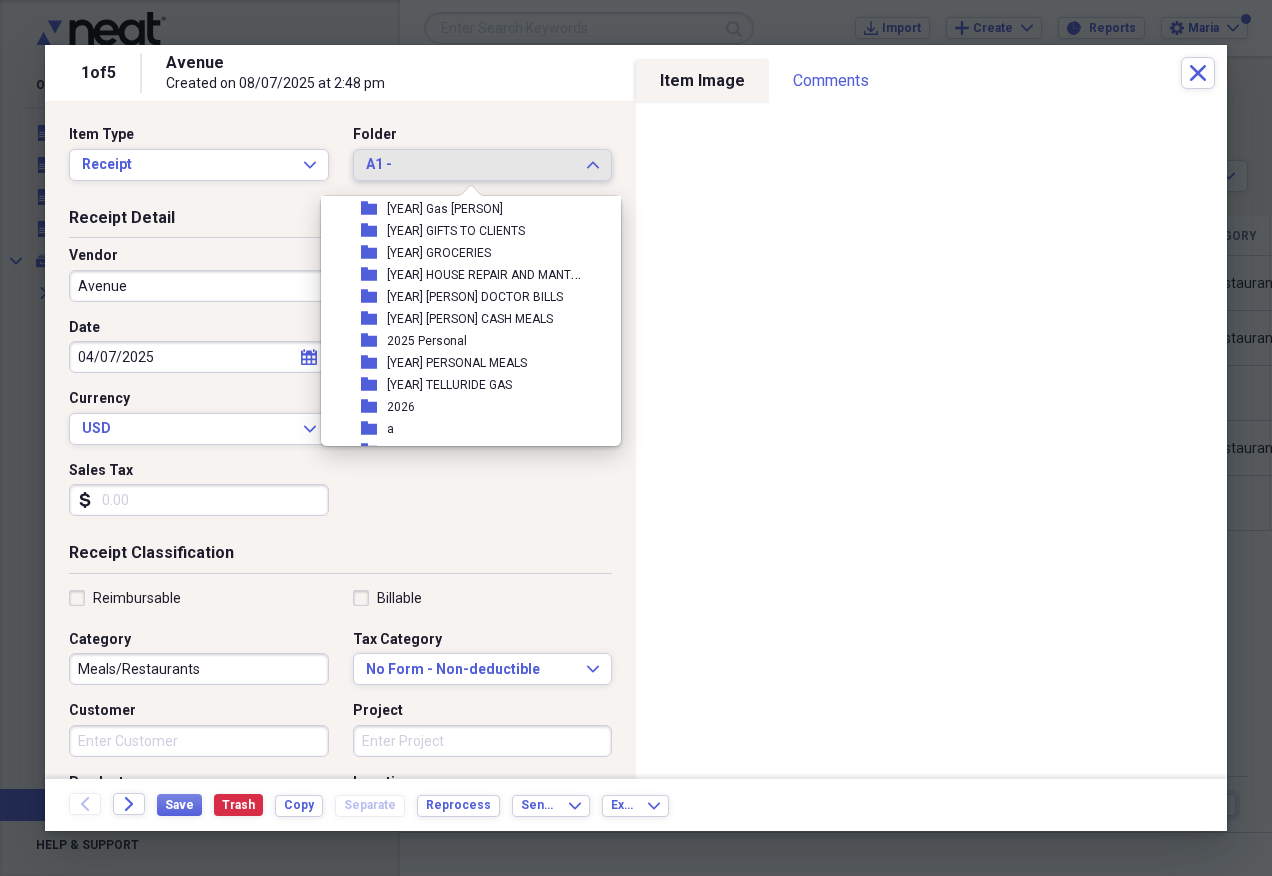 scroll, scrollTop: 200, scrollLeft: 0, axis: vertical 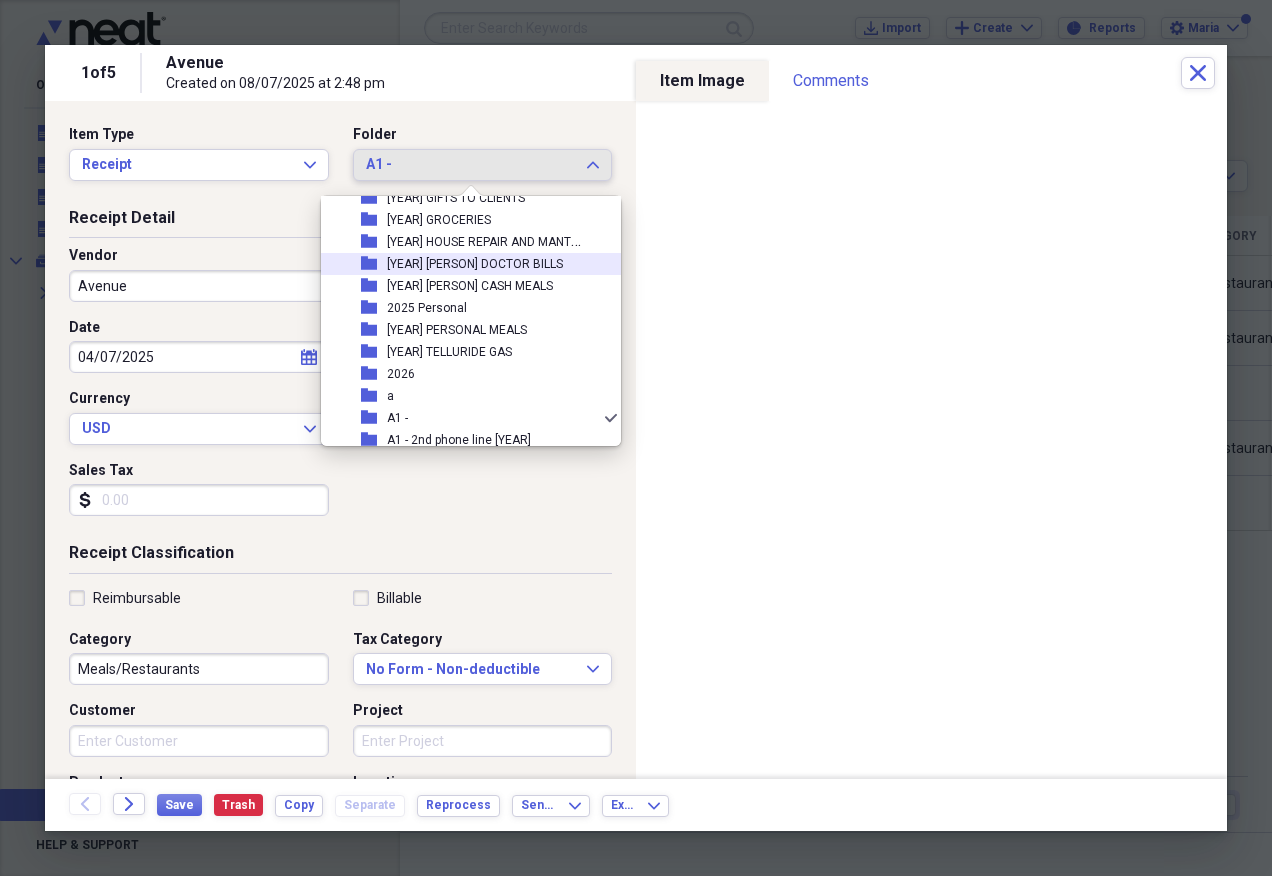 click on "[YEAR] [PERSON] DOCTOR BILLS" at bounding box center (475, 264) 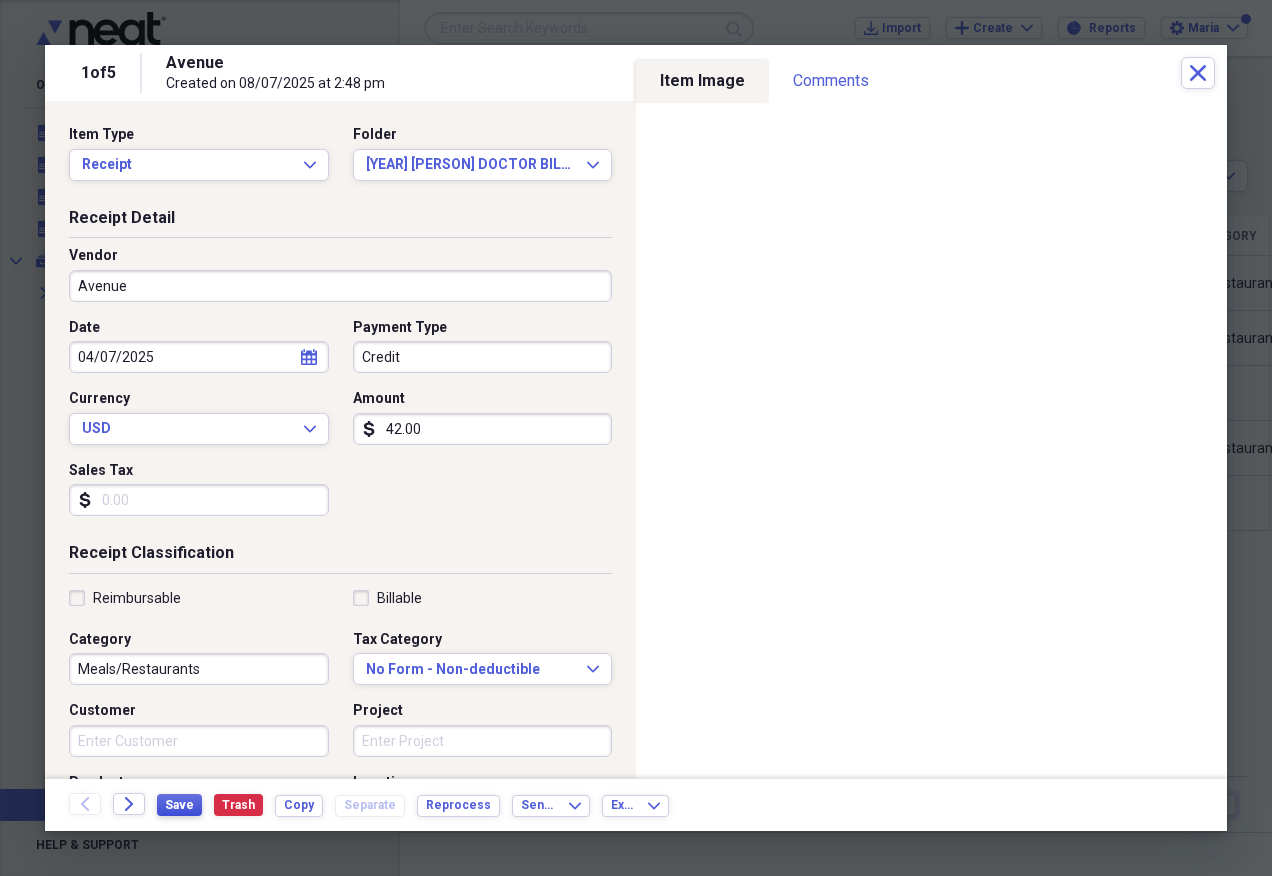 click on "Save" at bounding box center (179, 805) 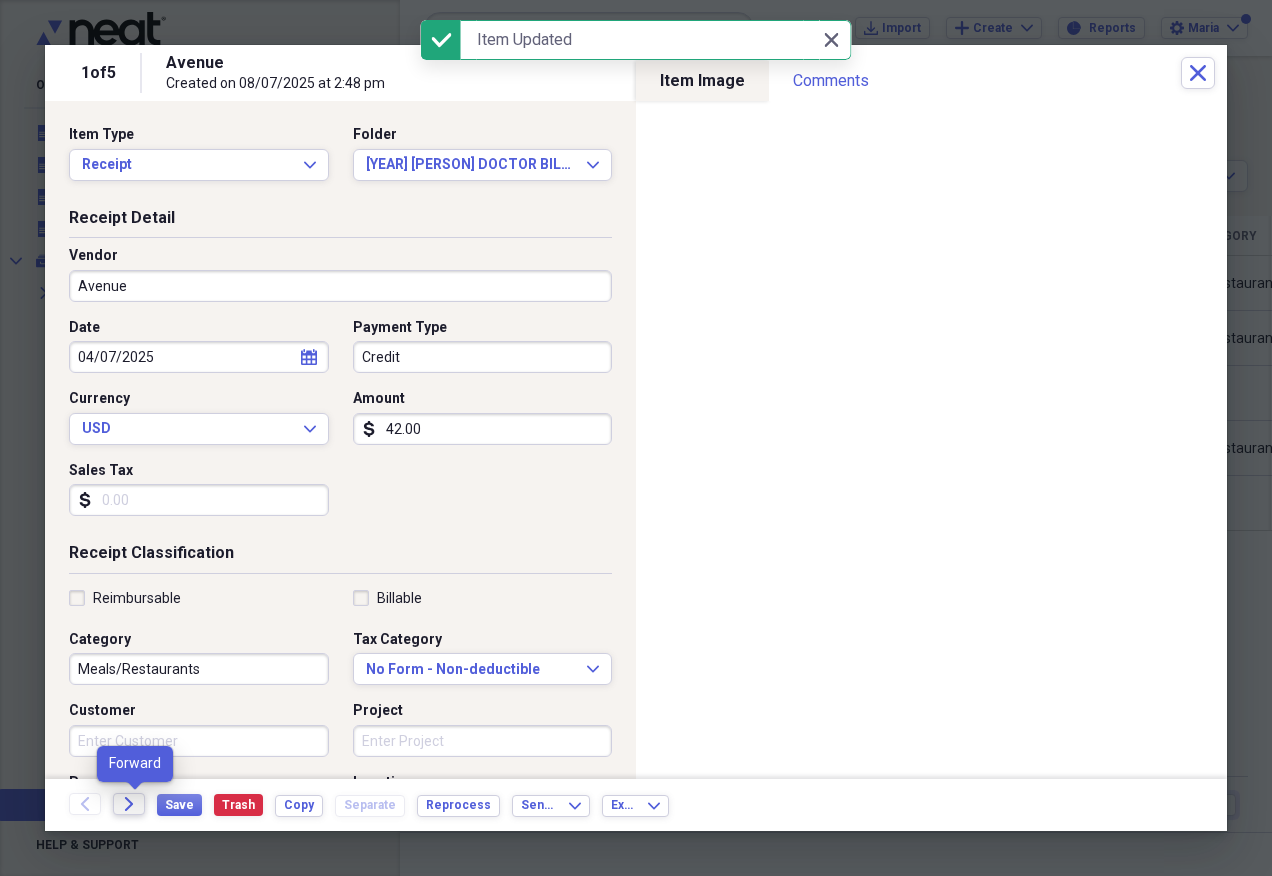 click on "Forward" 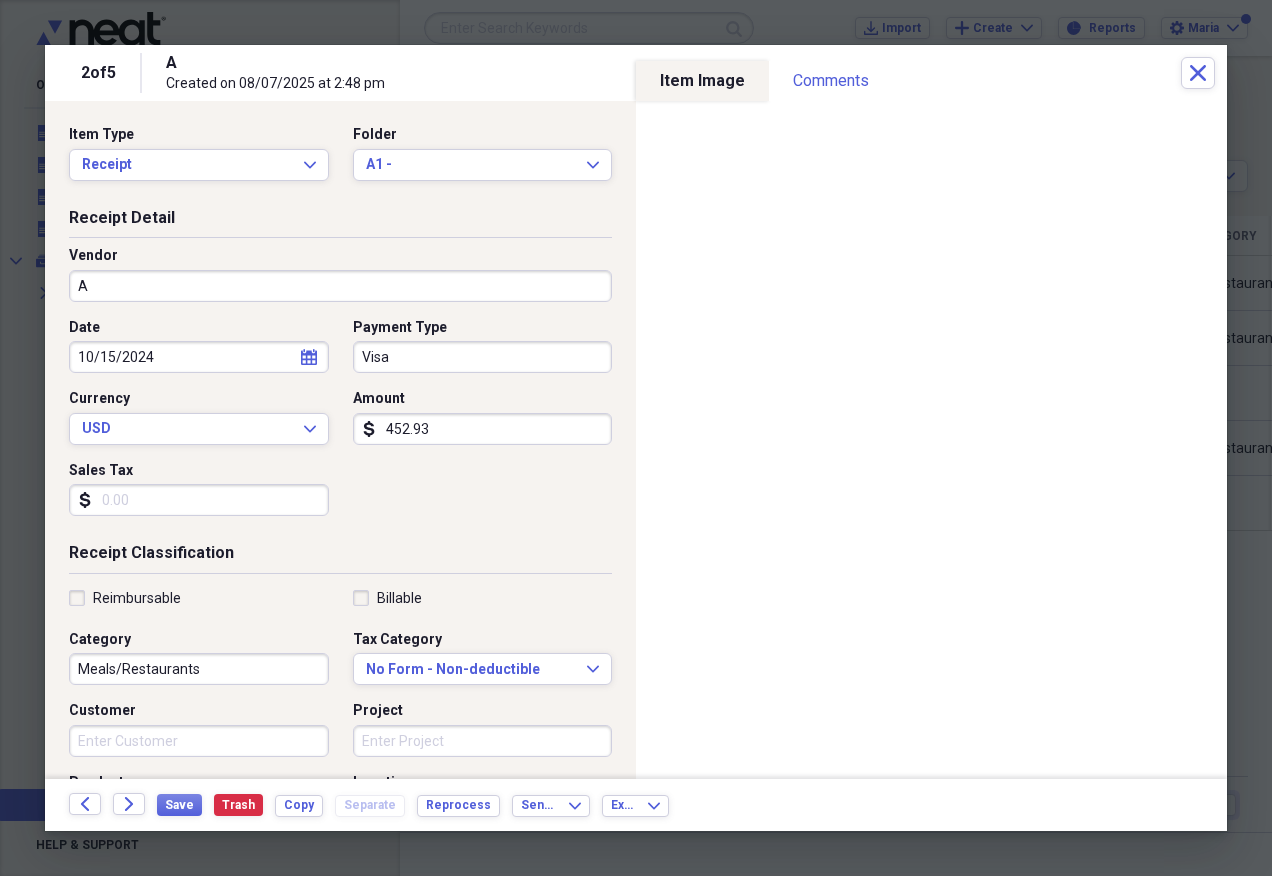 click on "452.93" at bounding box center [483, 429] 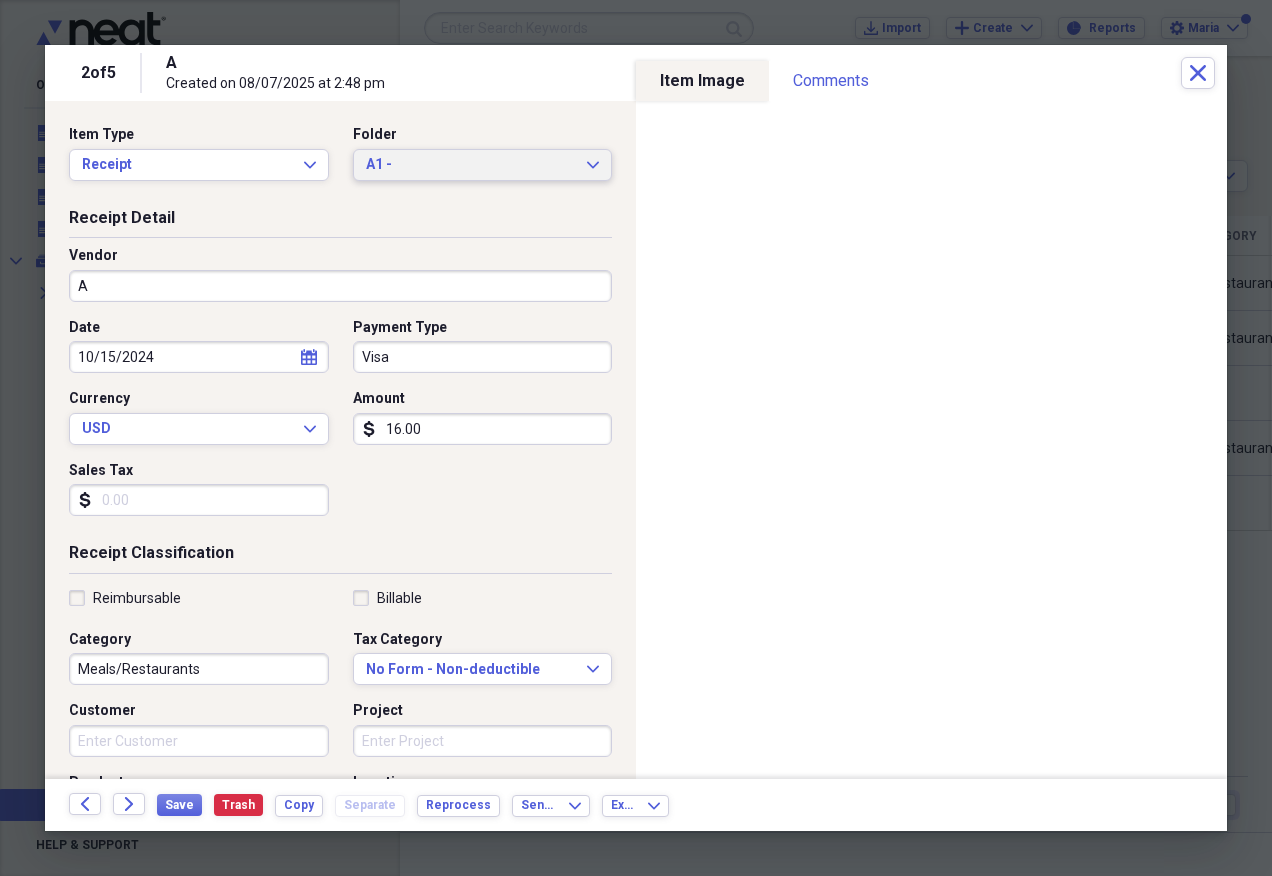 type on "16.00" 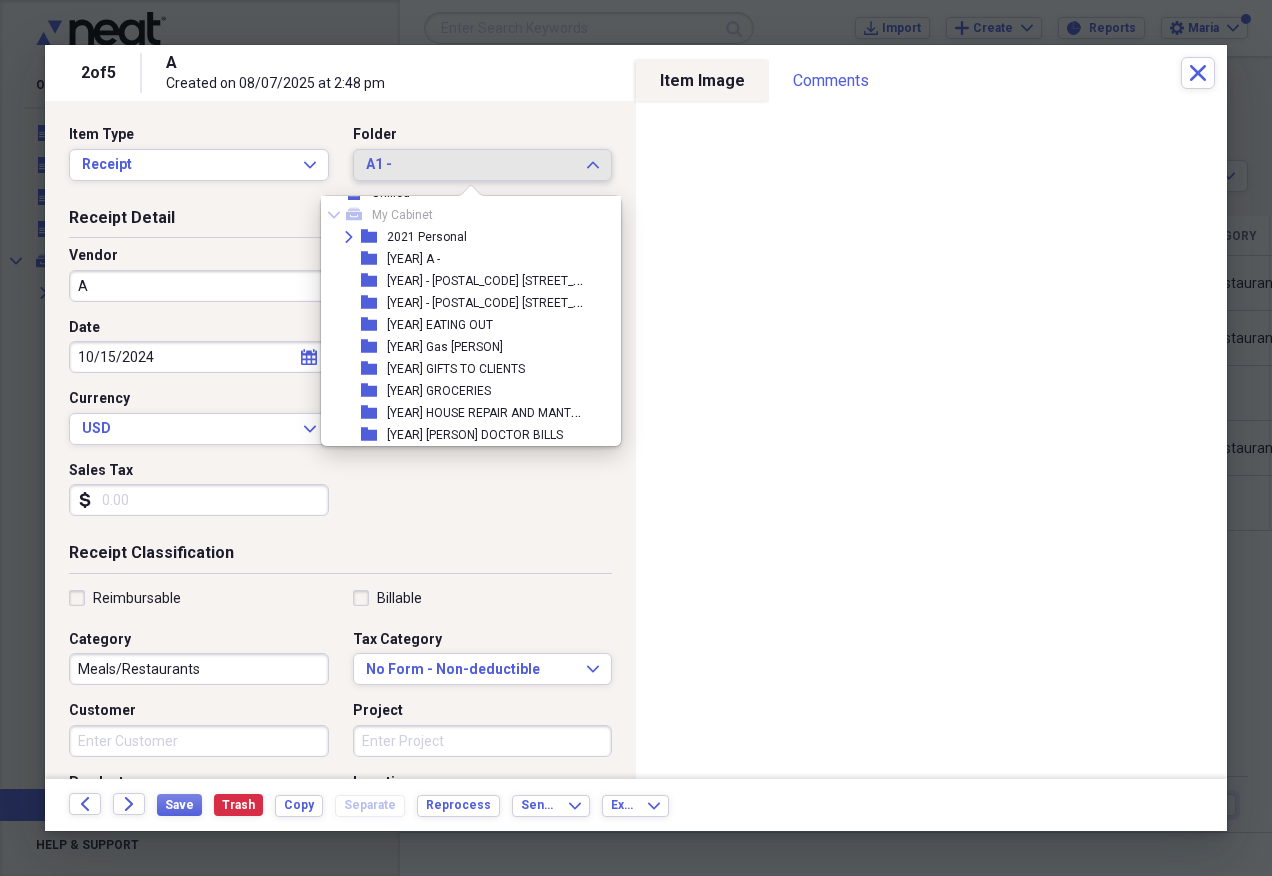 scroll, scrollTop: 0, scrollLeft: 0, axis: both 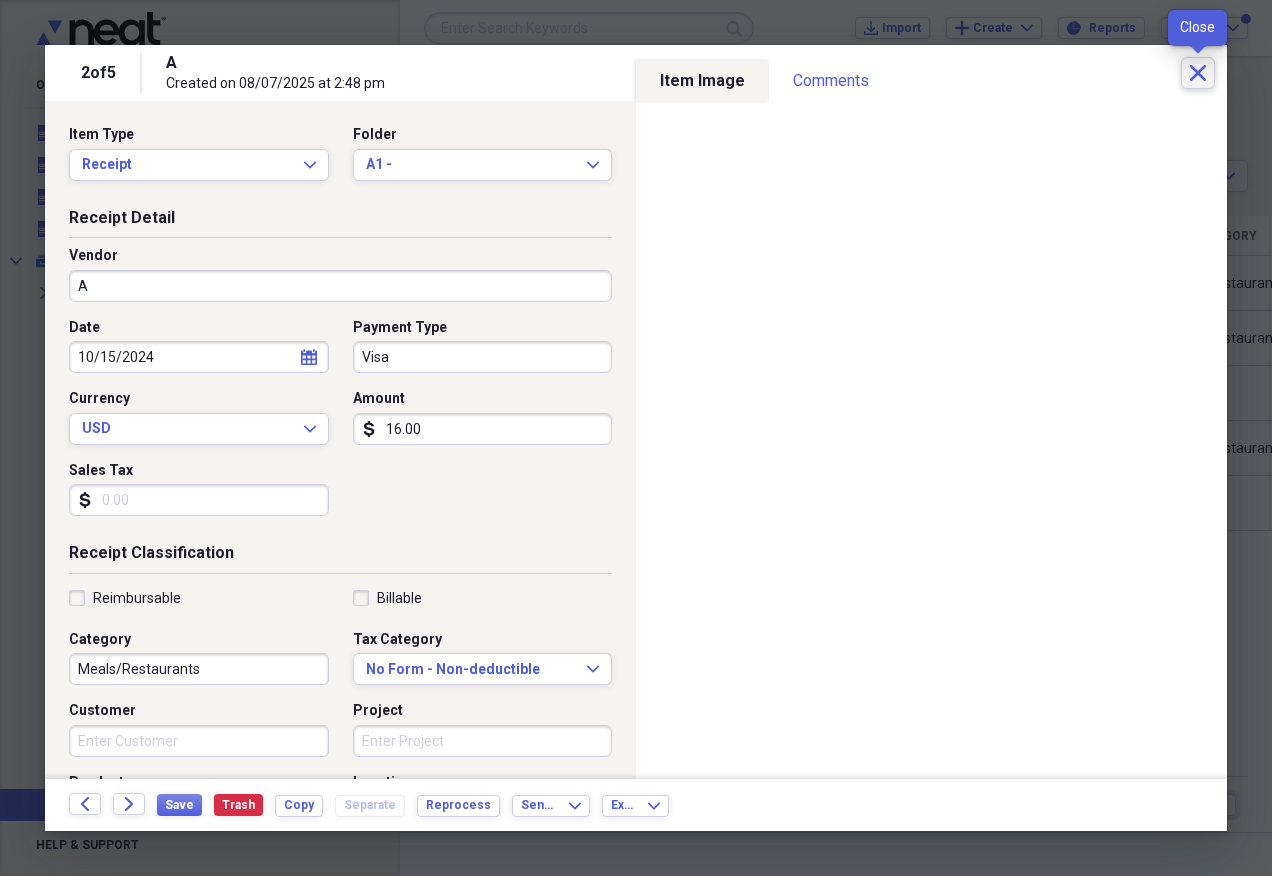 click on "Close" at bounding box center [1198, 73] 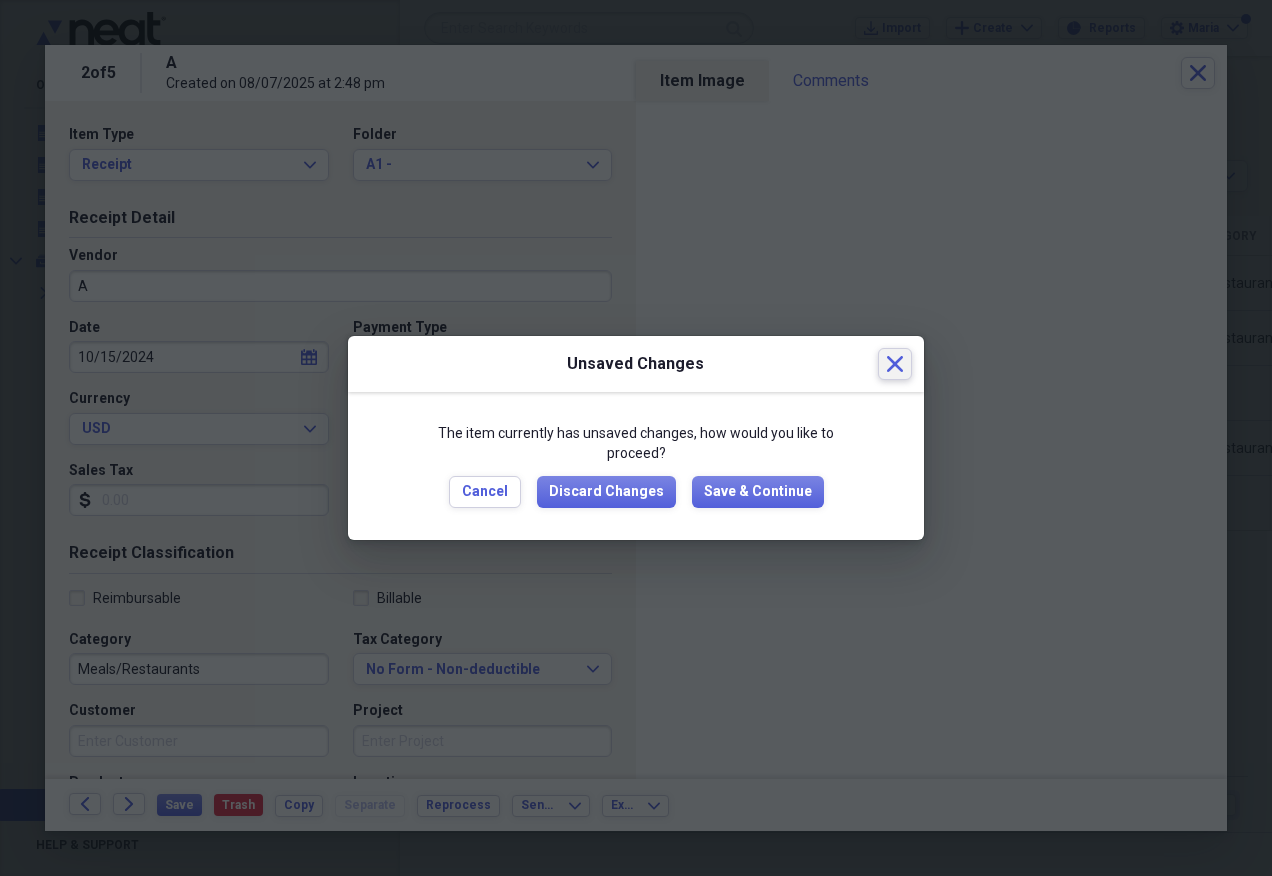 click on "Close" at bounding box center (895, 364) 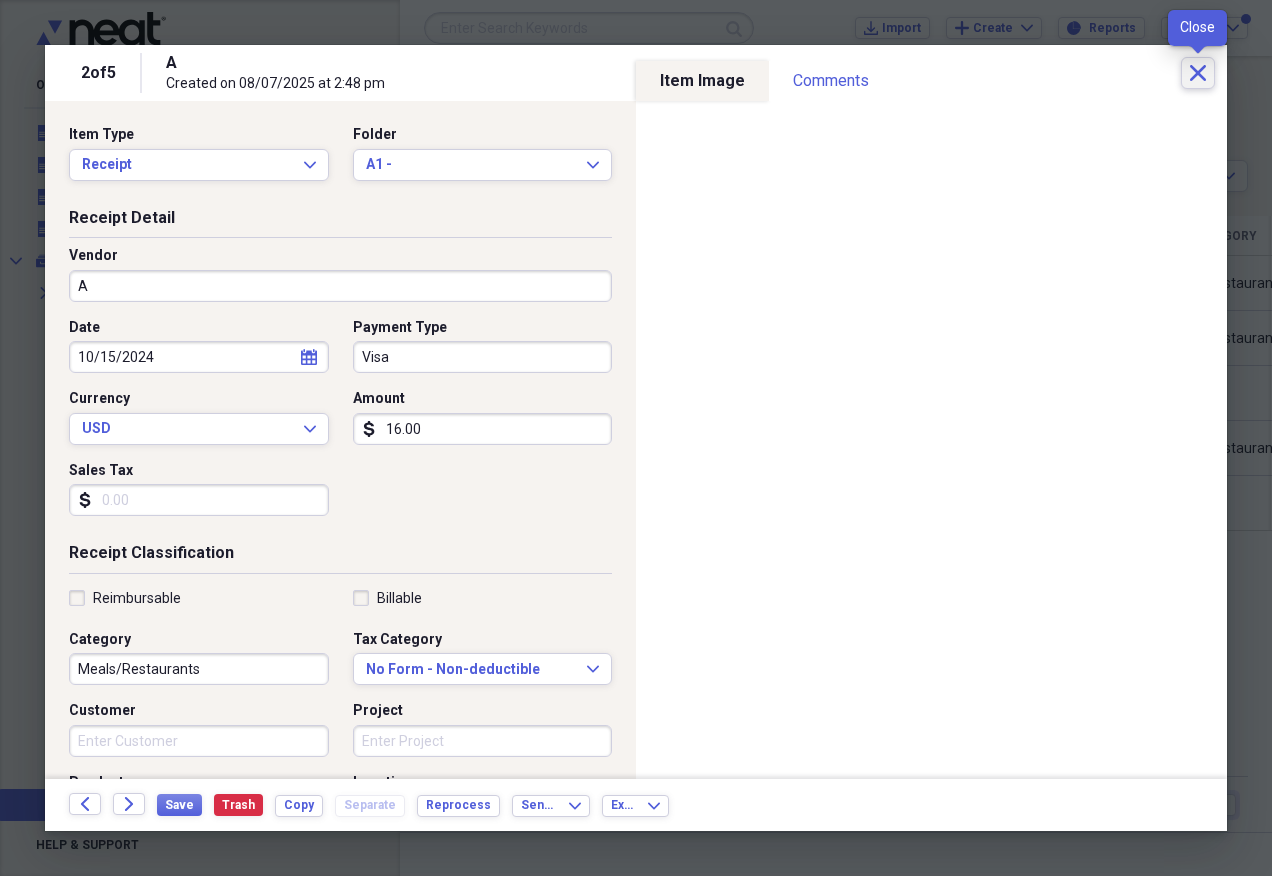 click on "Close" 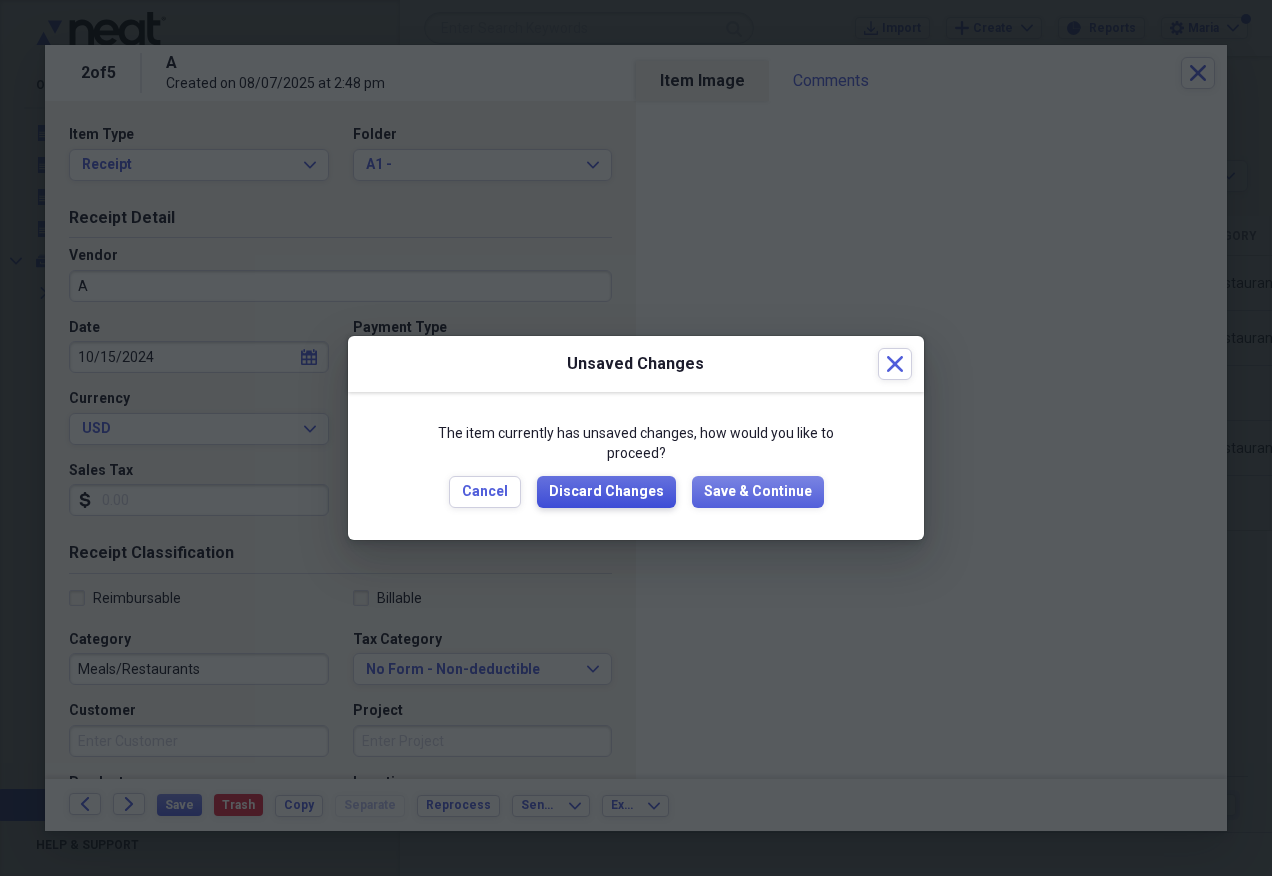 click on "Discard Changes" at bounding box center [606, 492] 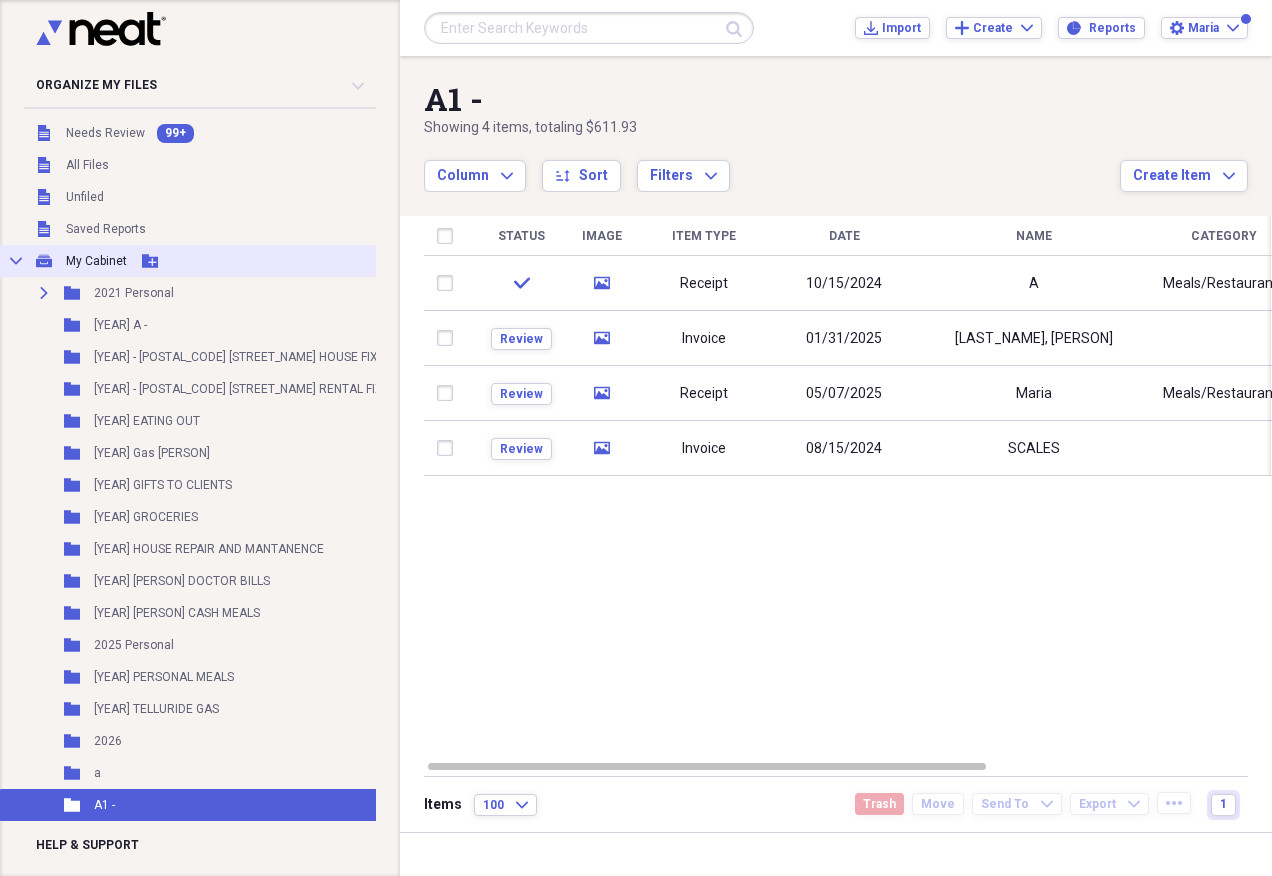 click on "My Cabinet" at bounding box center (96, 261) 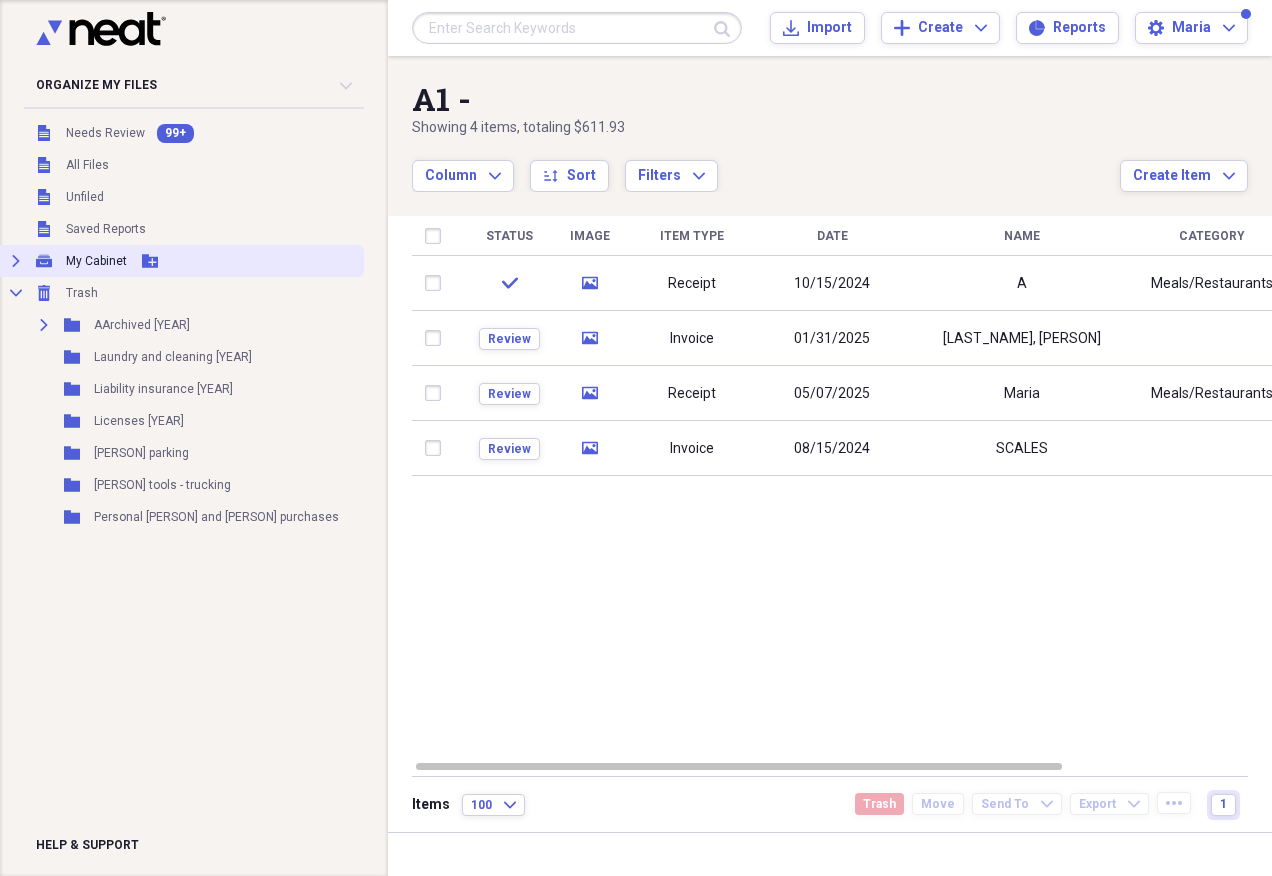 click 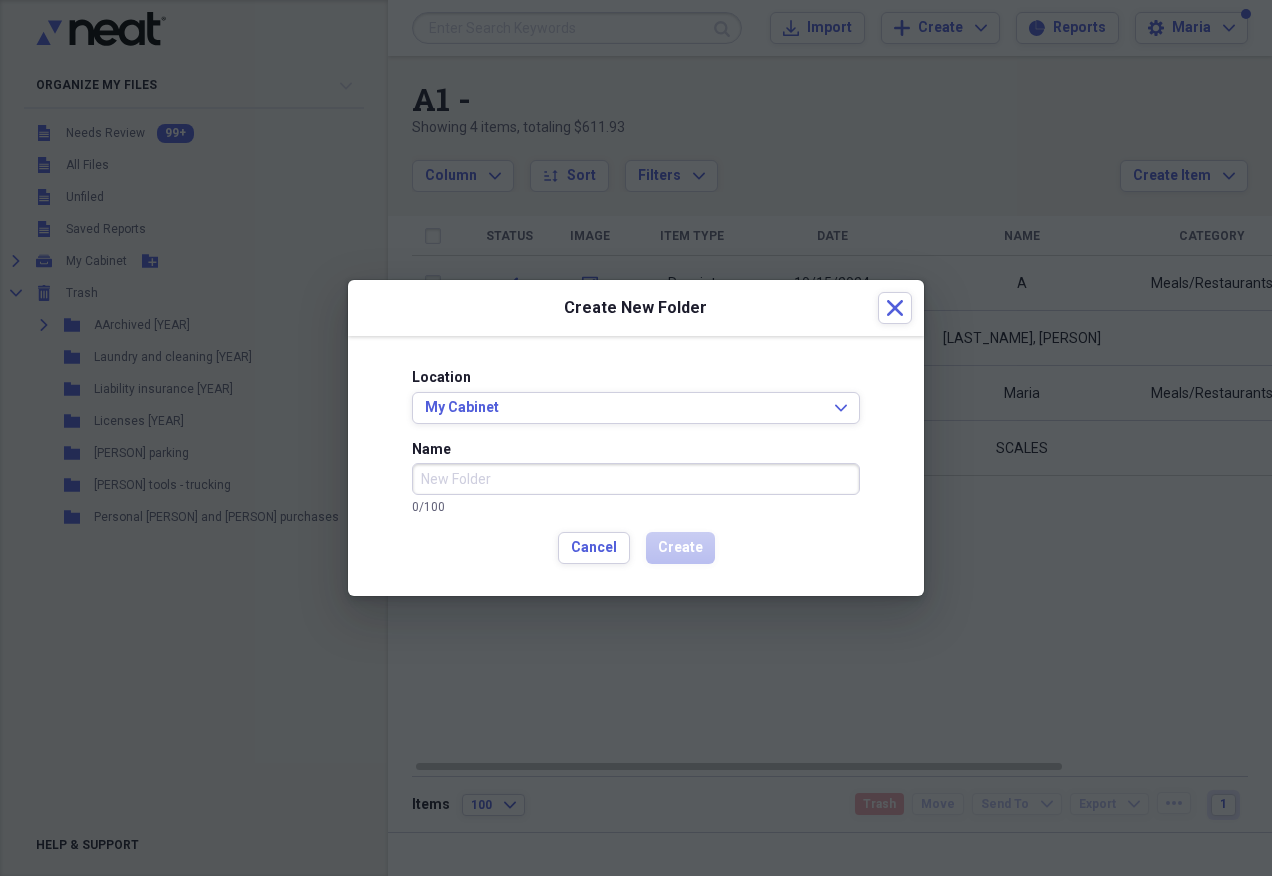click at bounding box center (636, 438) 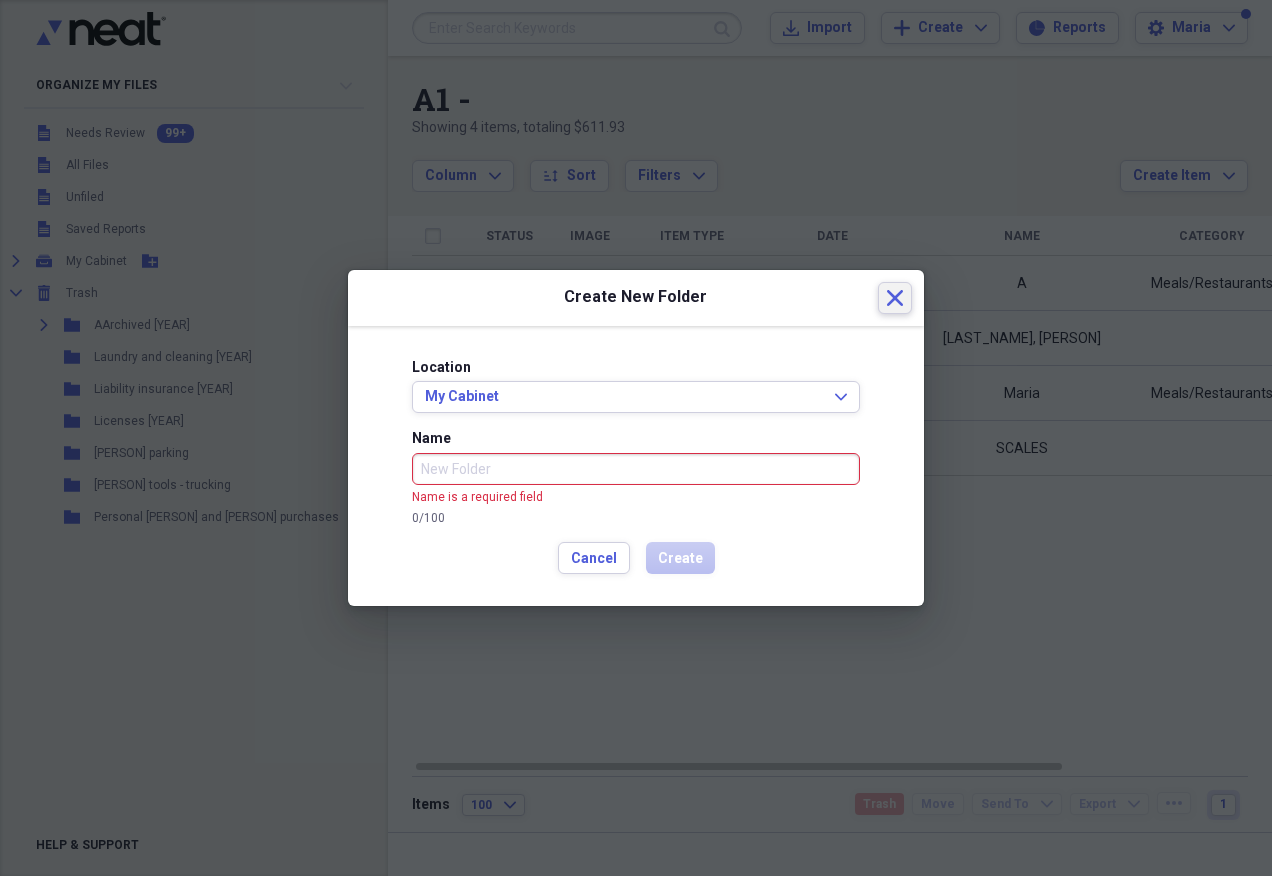 click on "Close" 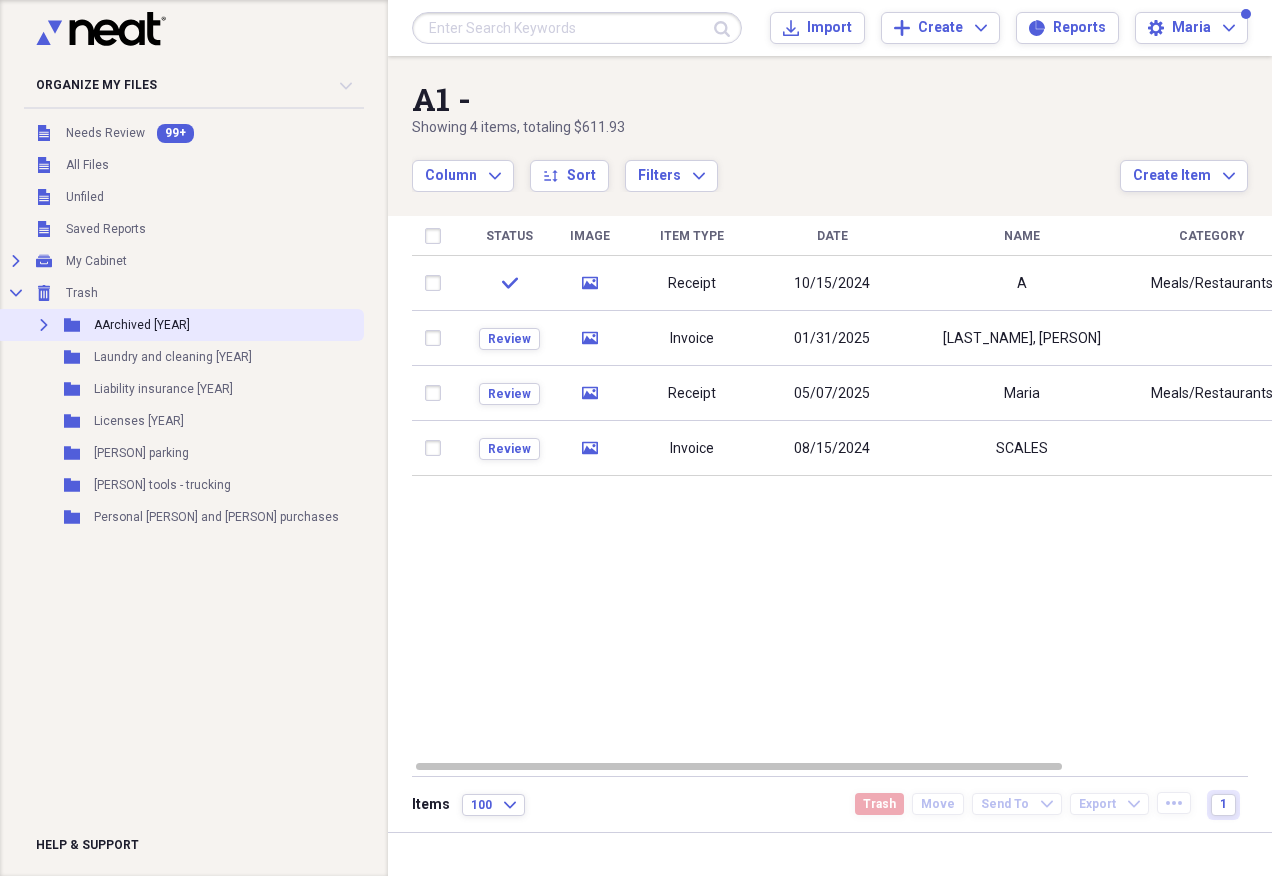 click on "Expand" at bounding box center (44, 325) 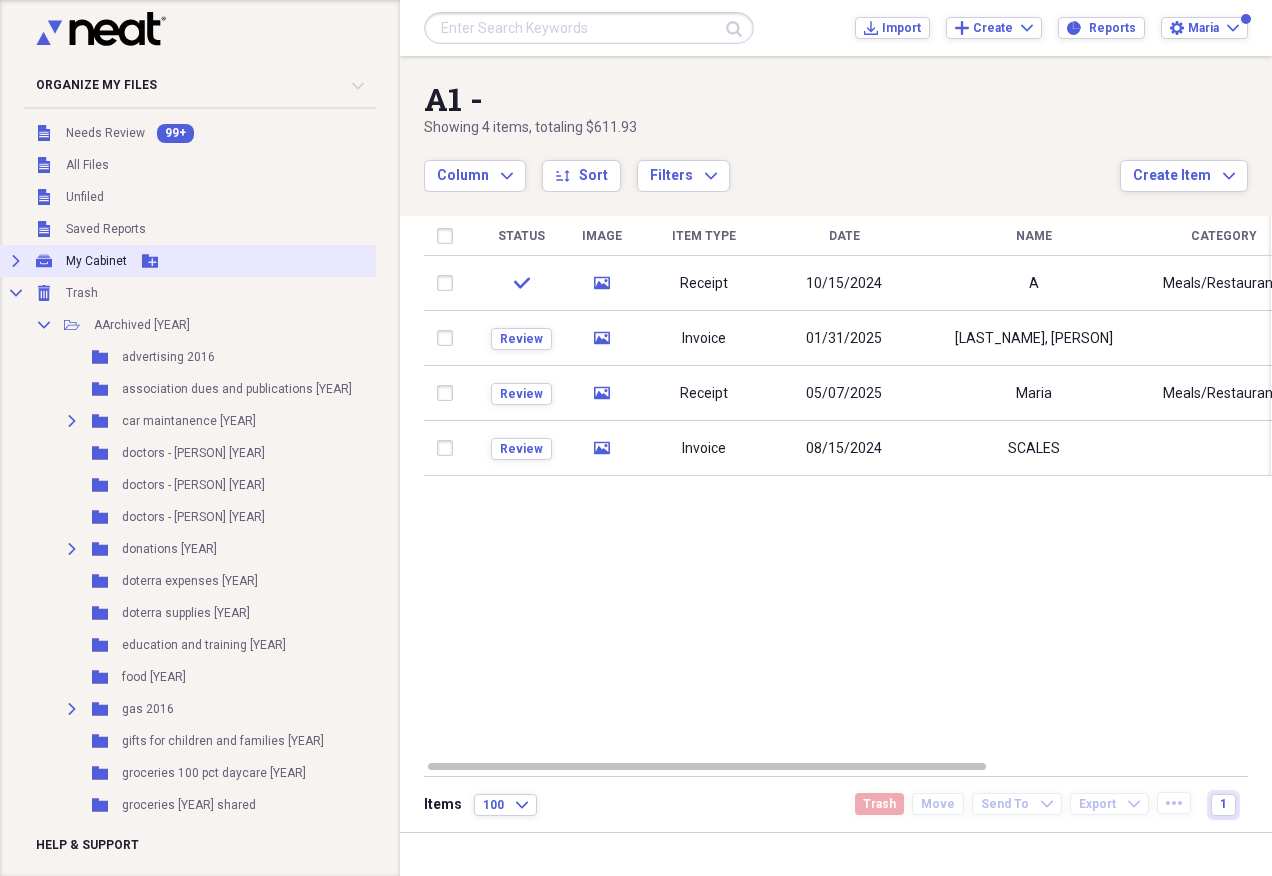 click 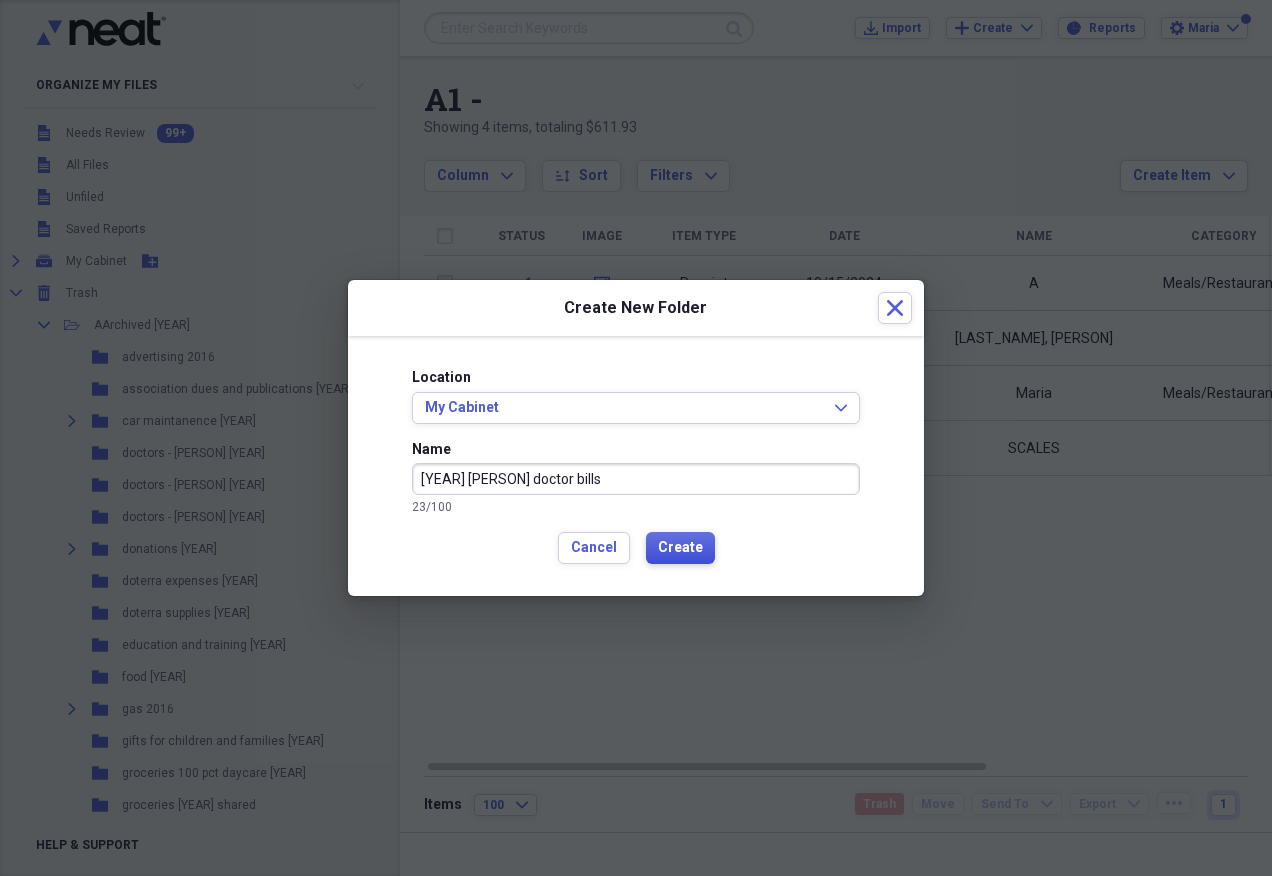 type on "[YEAR] [PERSON] doctor bills" 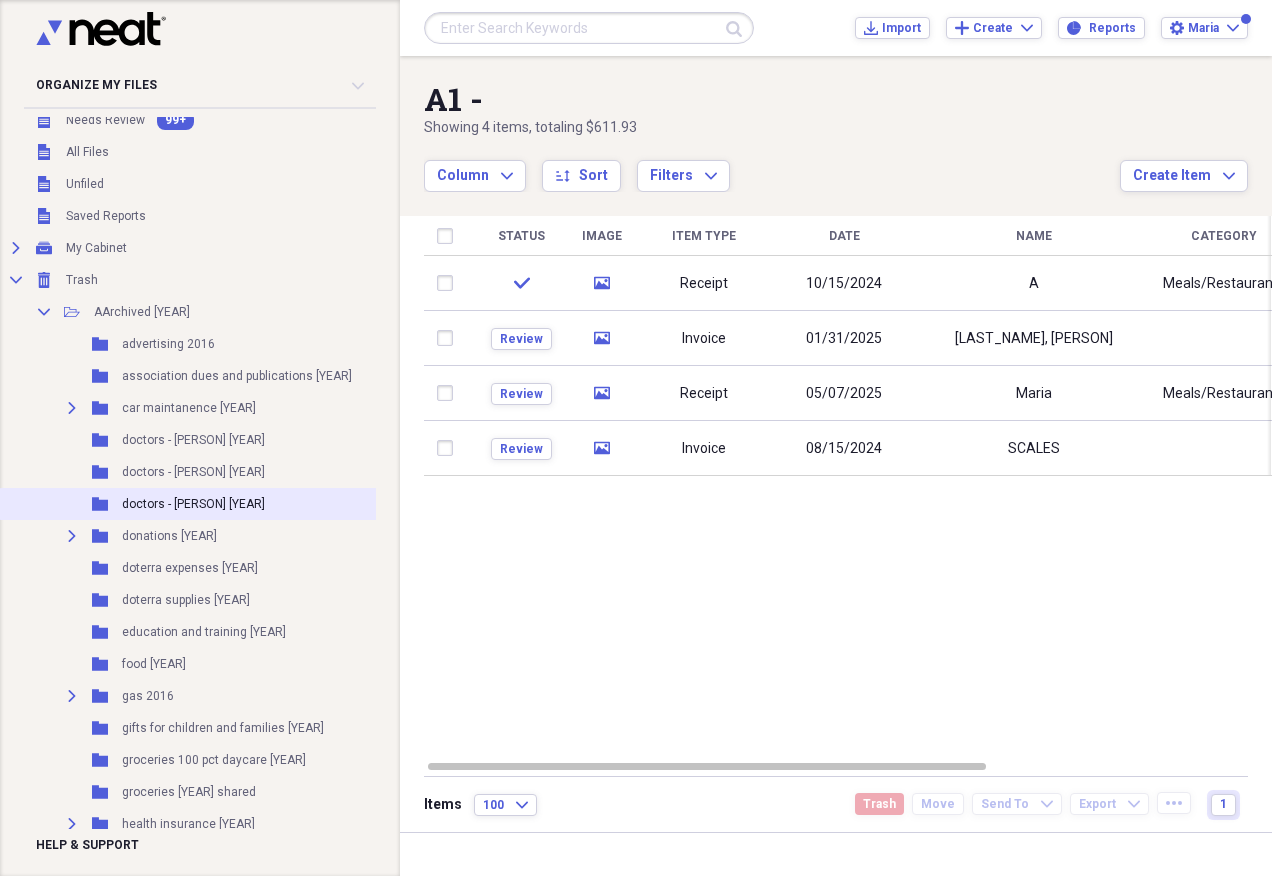 scroll, scrollTop: 0, scrollLeft: 0, axis: both 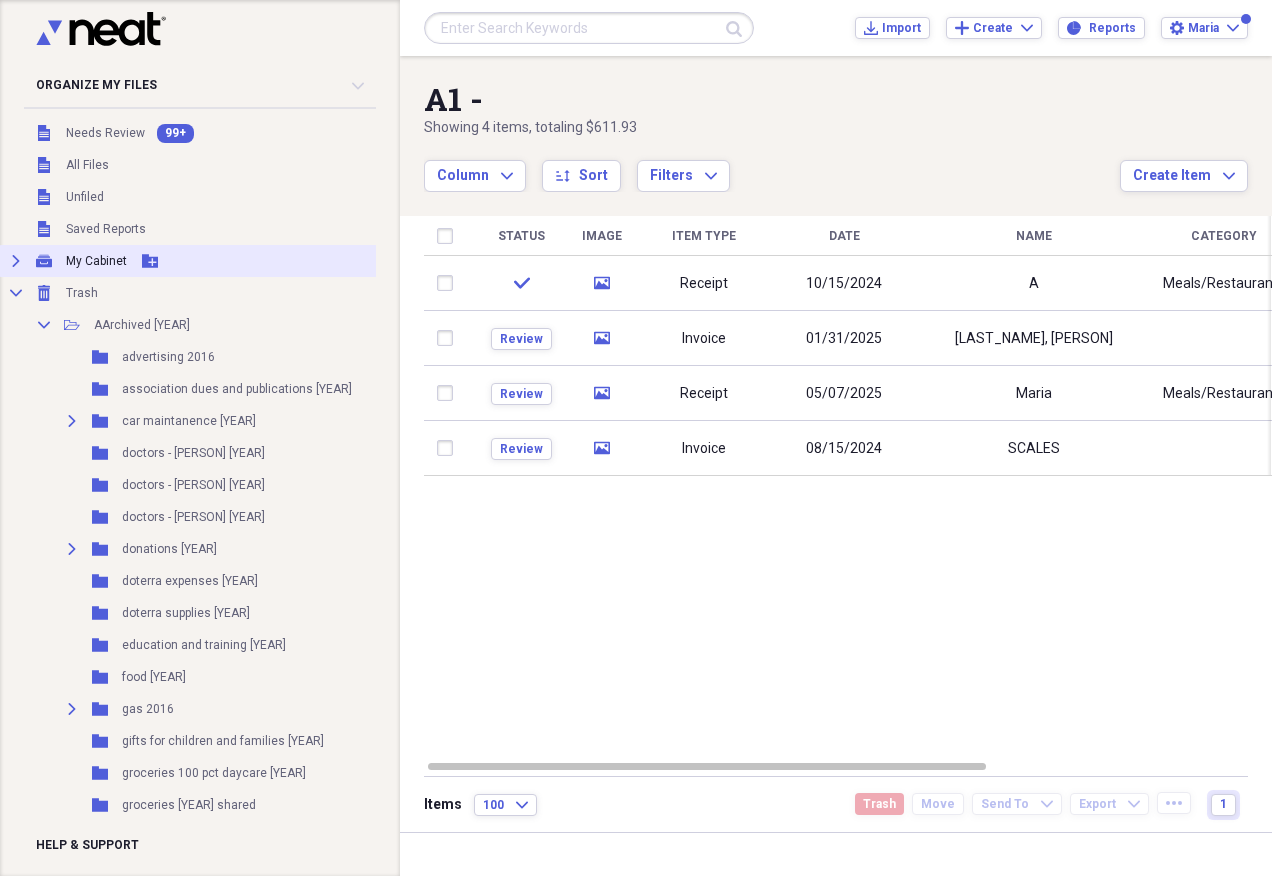 click 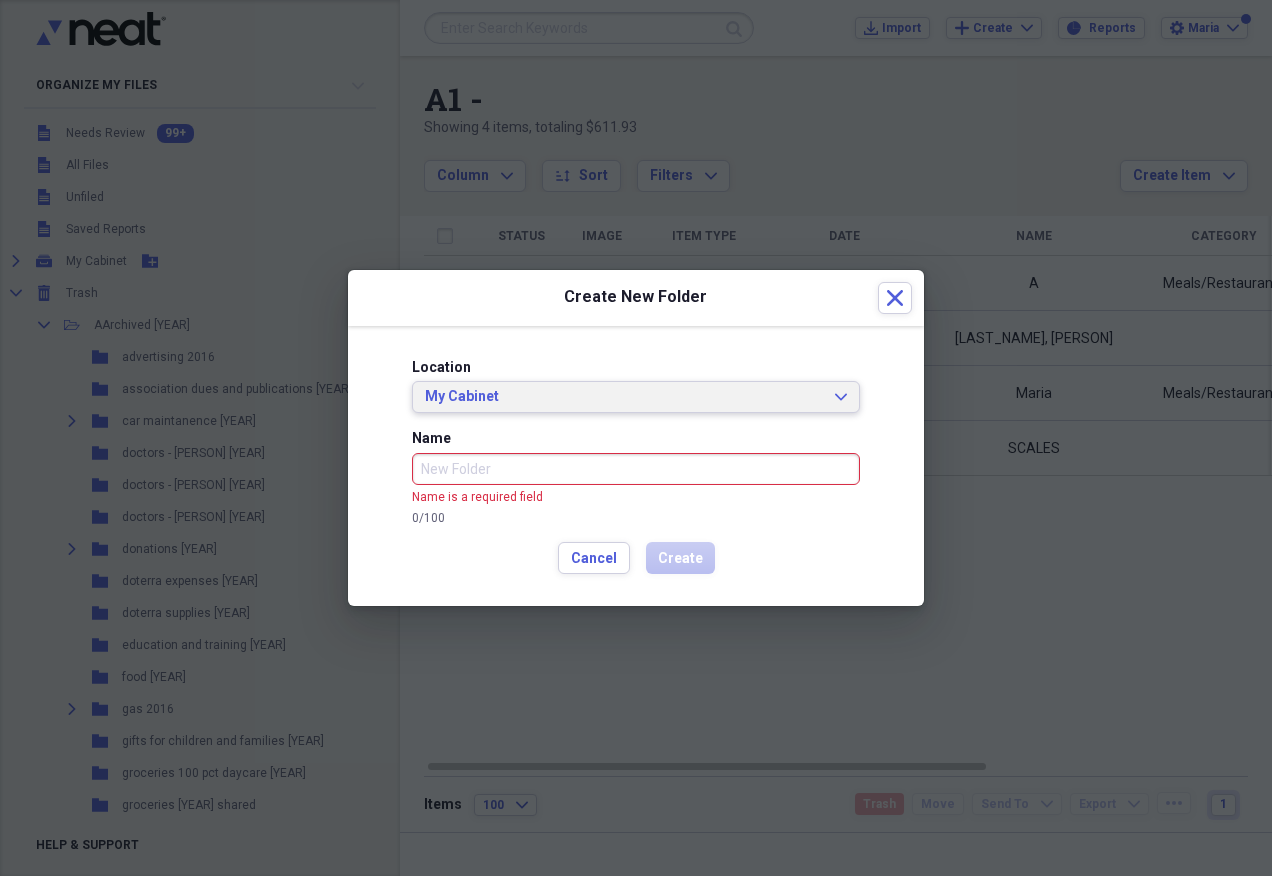 click on "My Cabinet Expand" at bounding box center [636, 397] 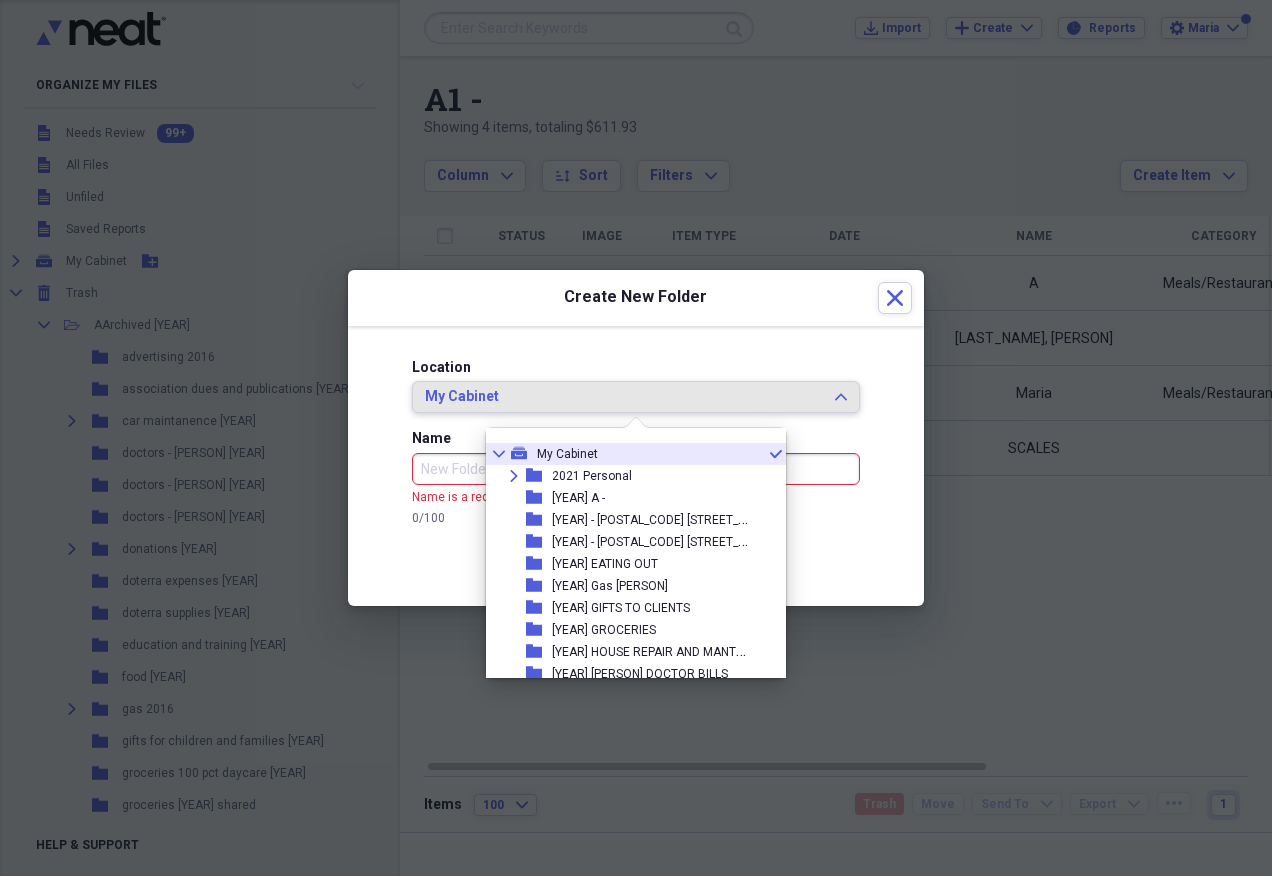 click on "My Cabinet Expand" at bounding box center (636, 397) 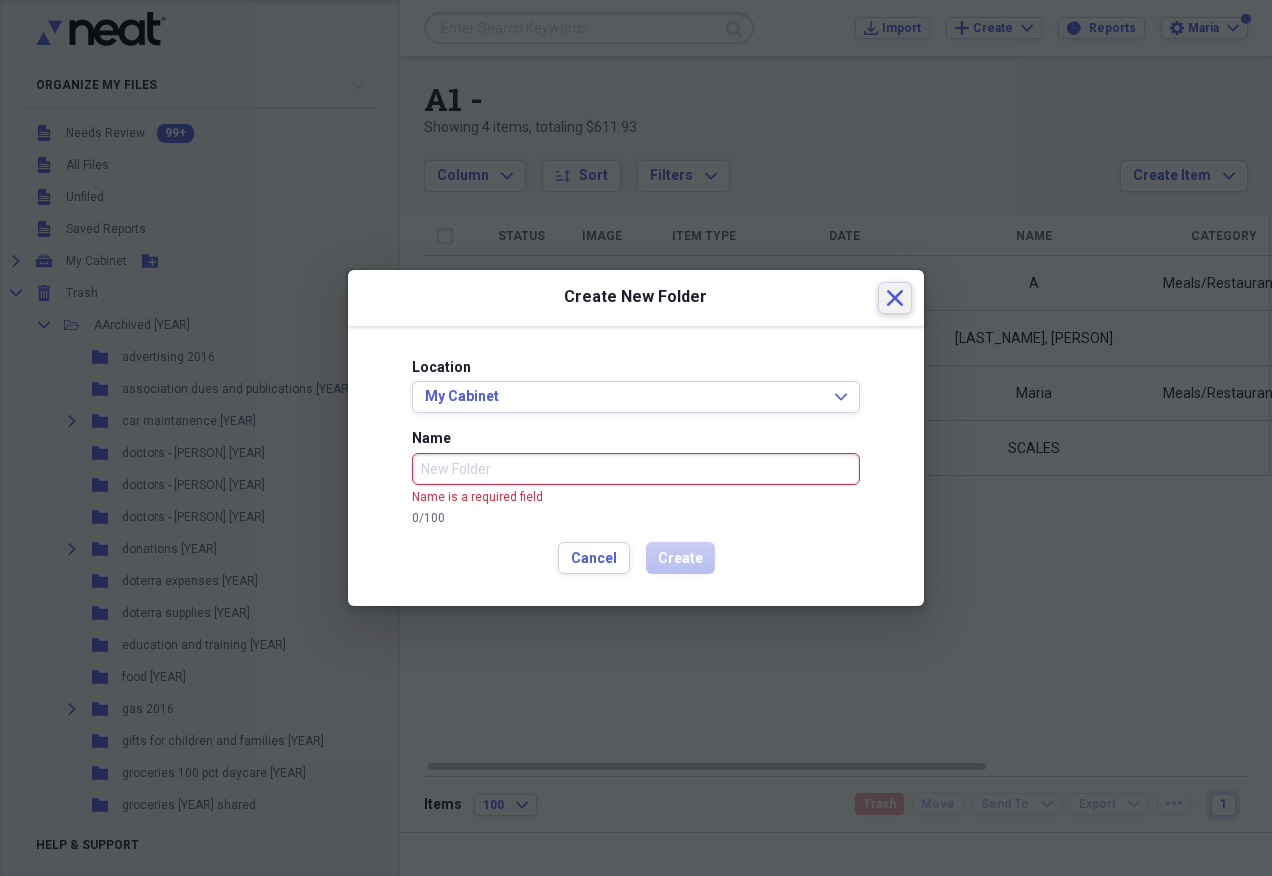 click on "Close" 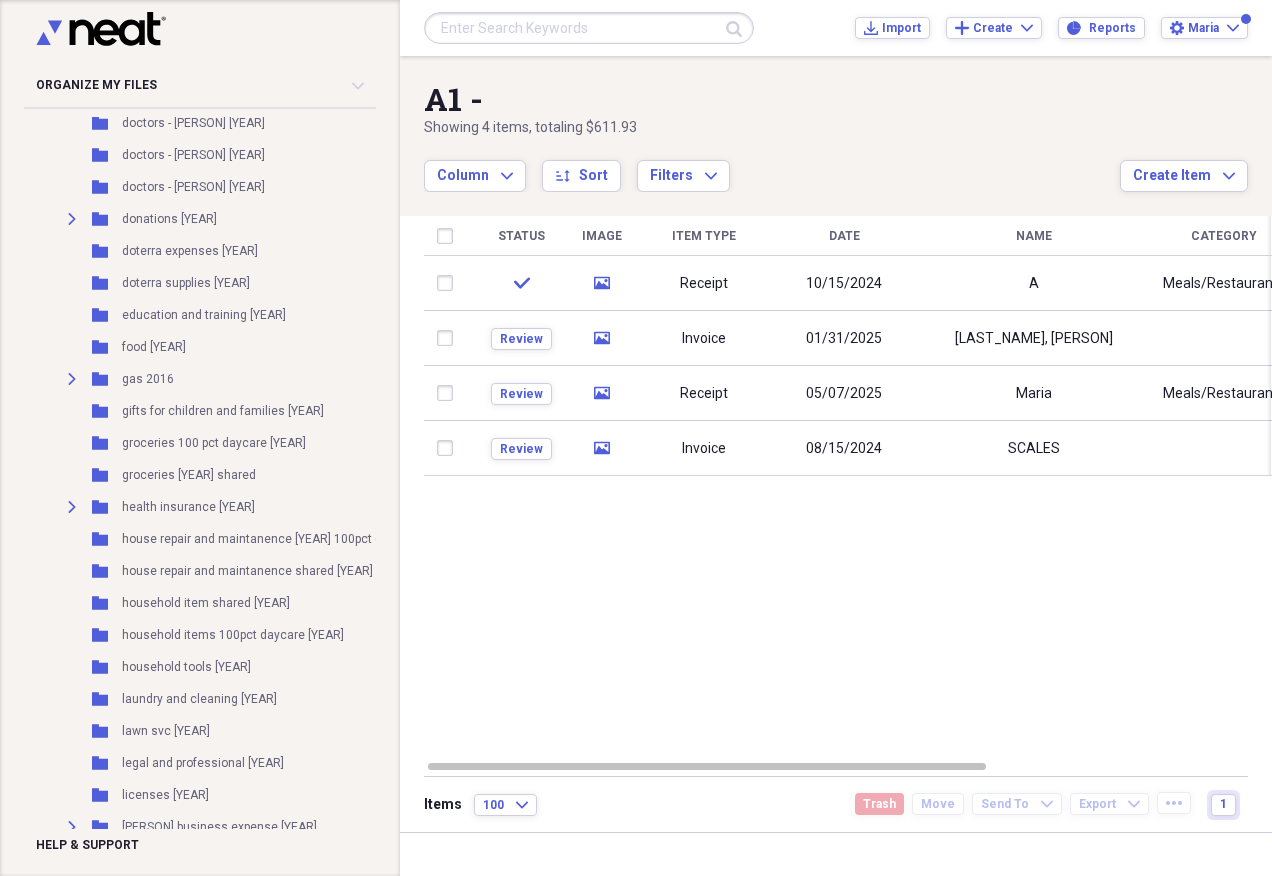 scroll, scrollTop: 327, scrollLeft: 0, axis: vertical 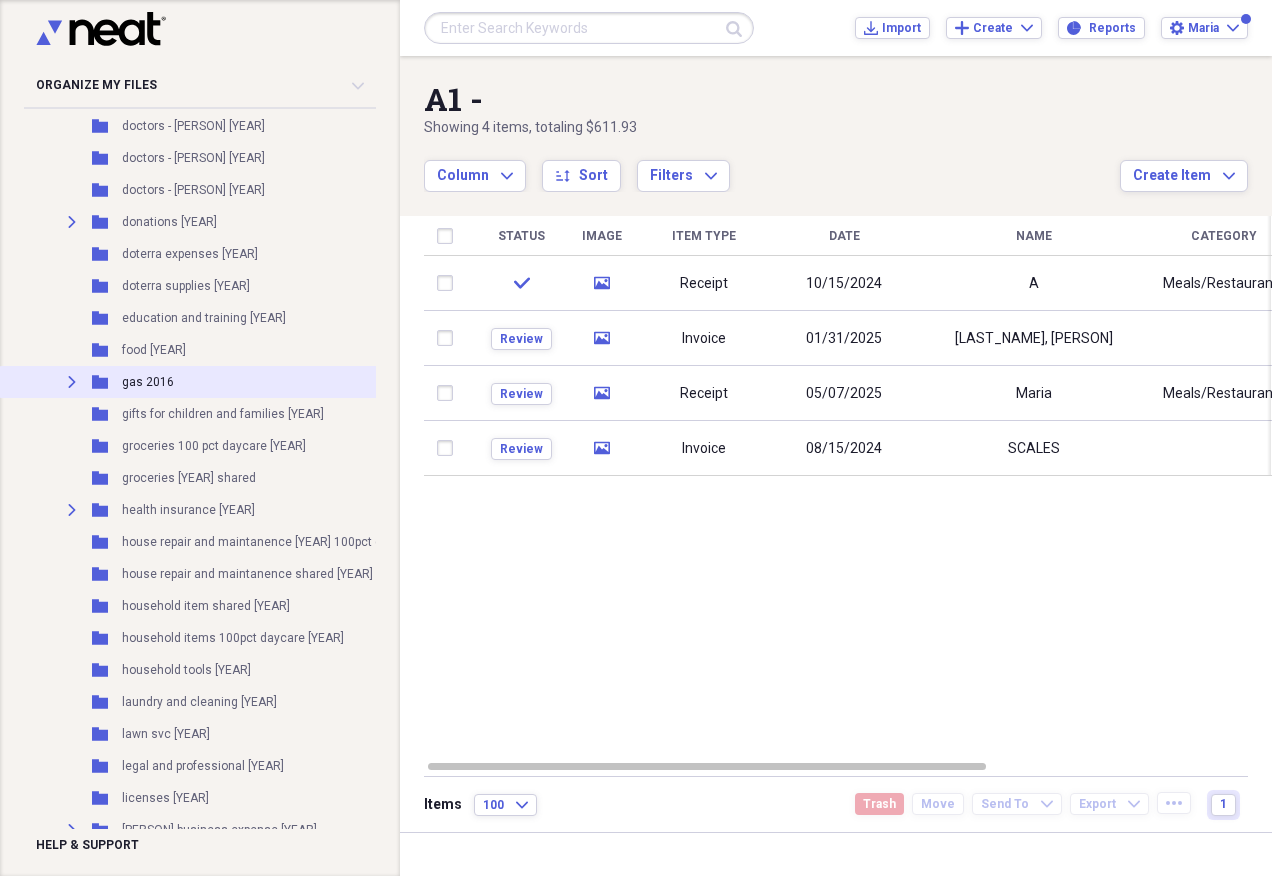 click on "Expand" 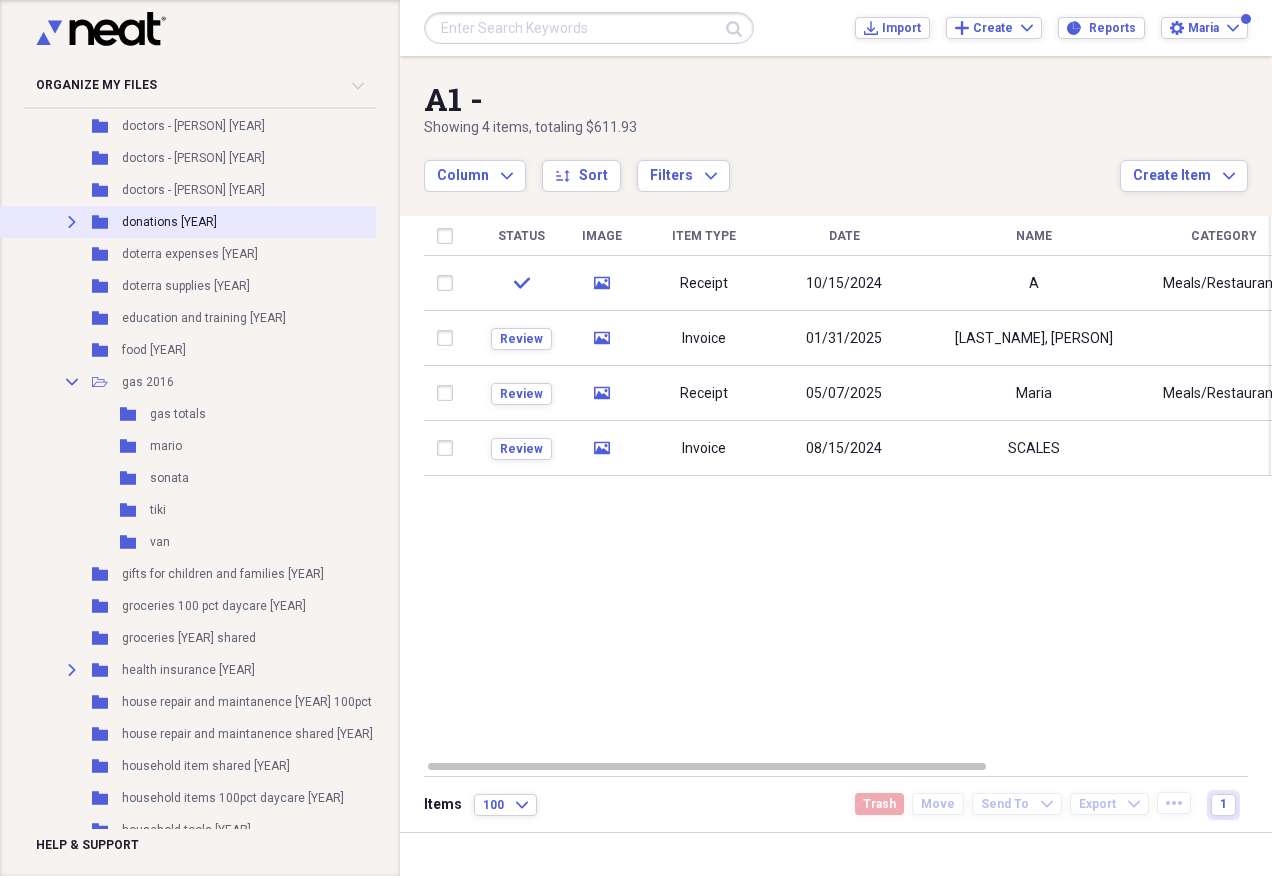 click on "Expand Folder donations [YEAR]" at bounding box center [240, 222] 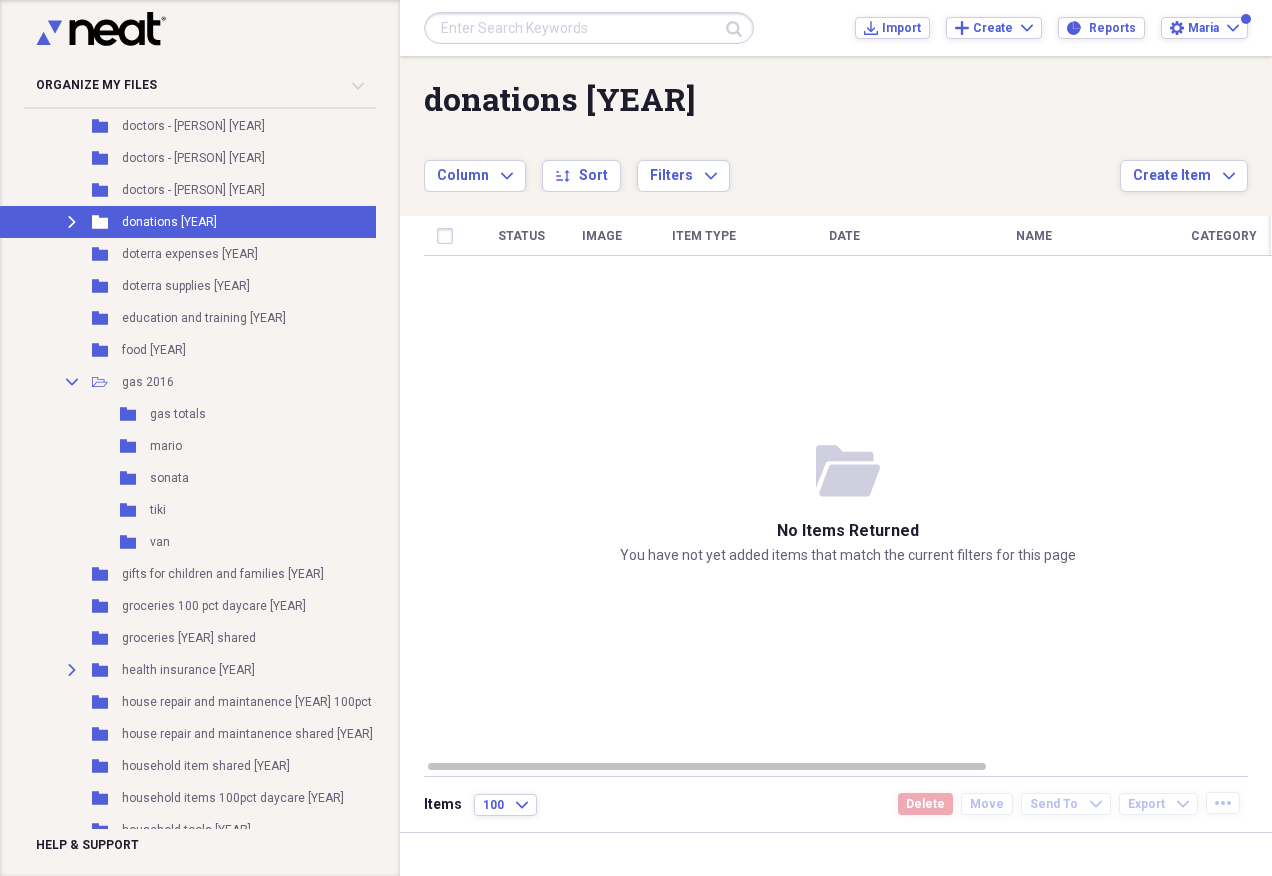 click on "Expand" 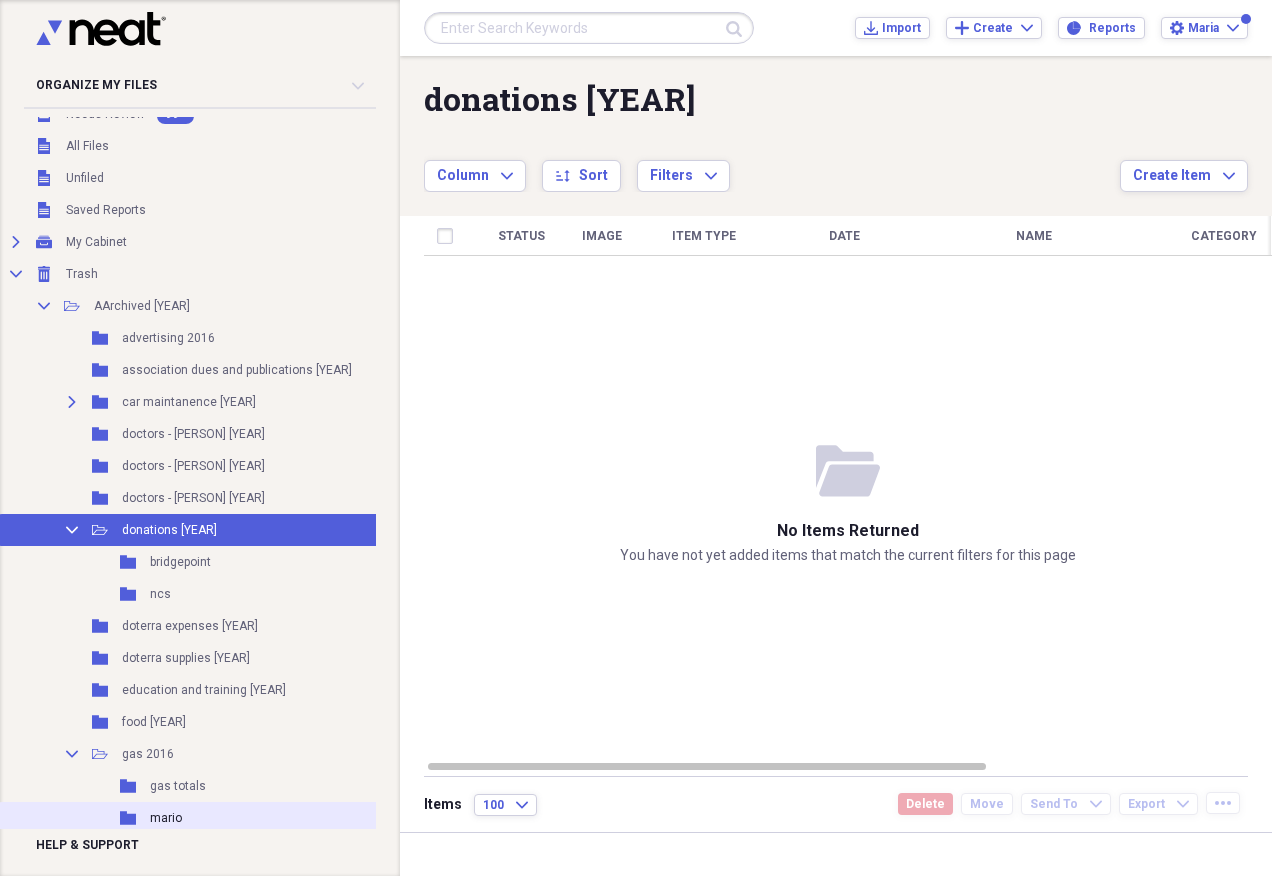 scroll, scrollTop: 0, scrollLeft: 0, axis: both 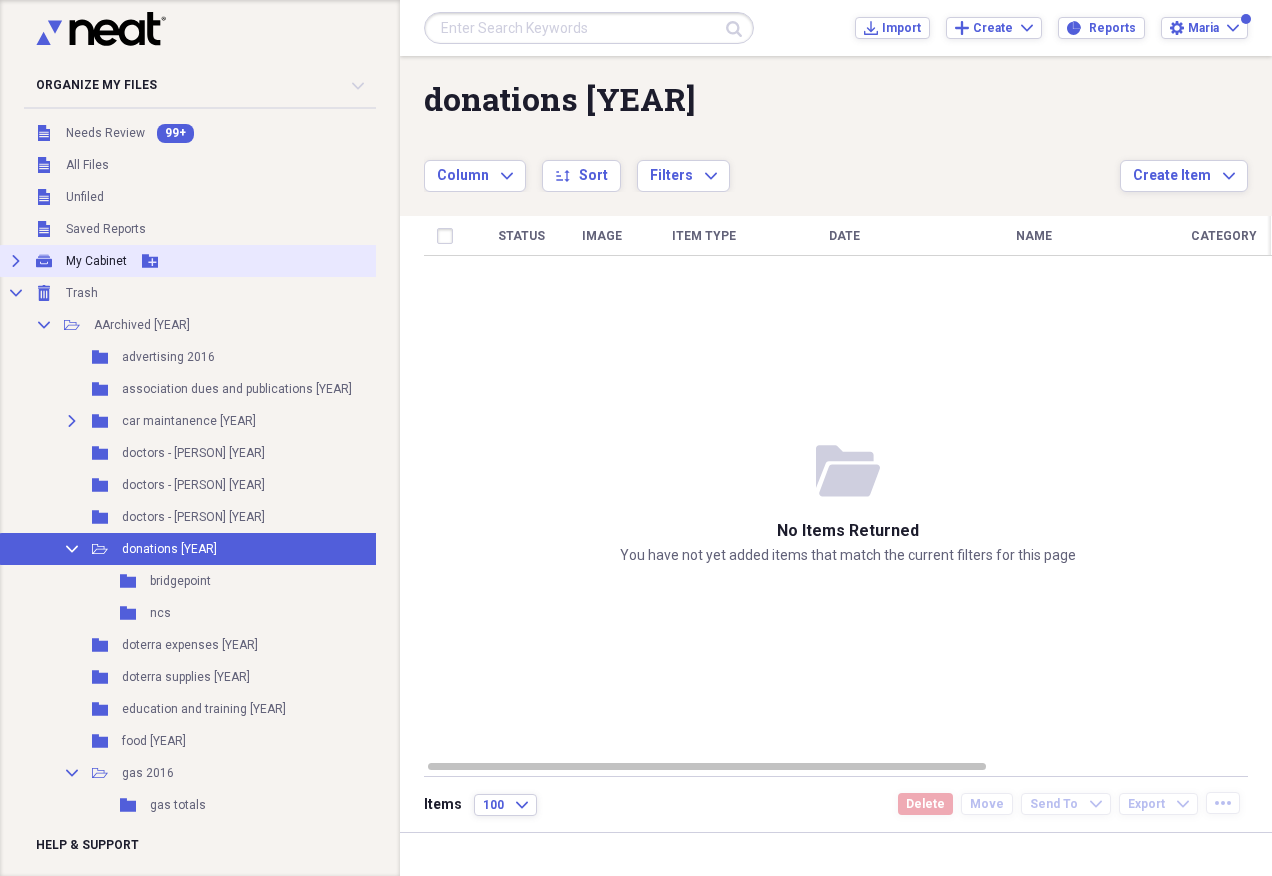 click on "Expand" 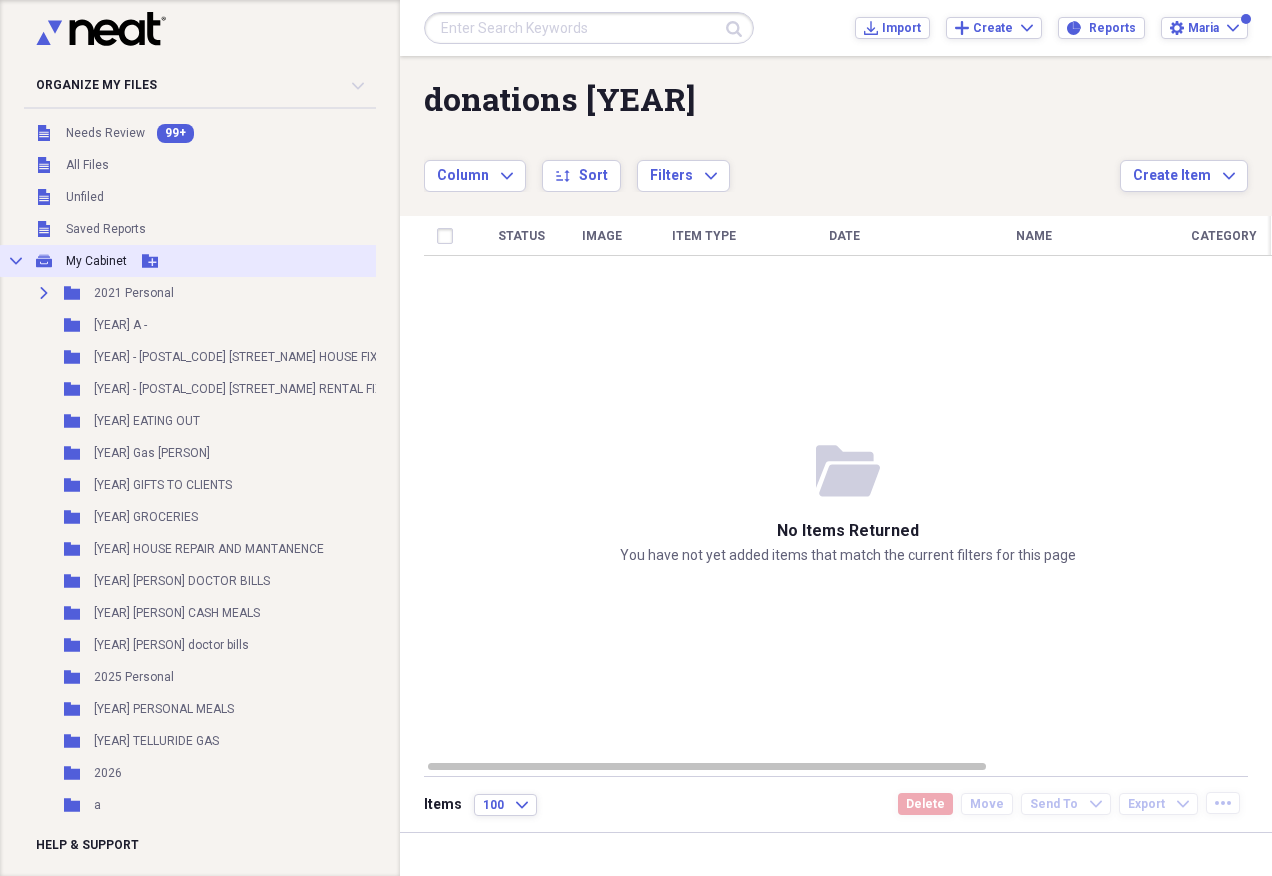 click 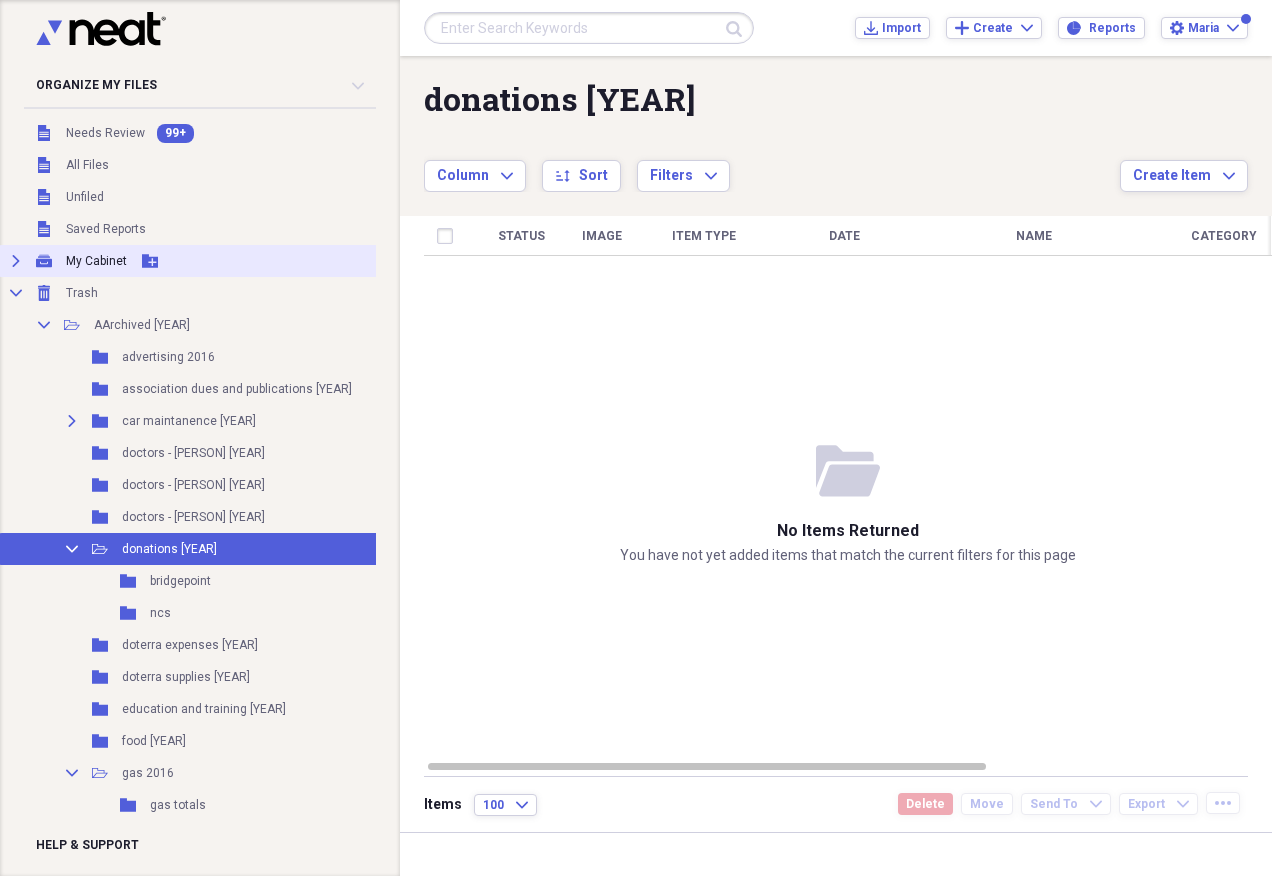 click on "Expand" 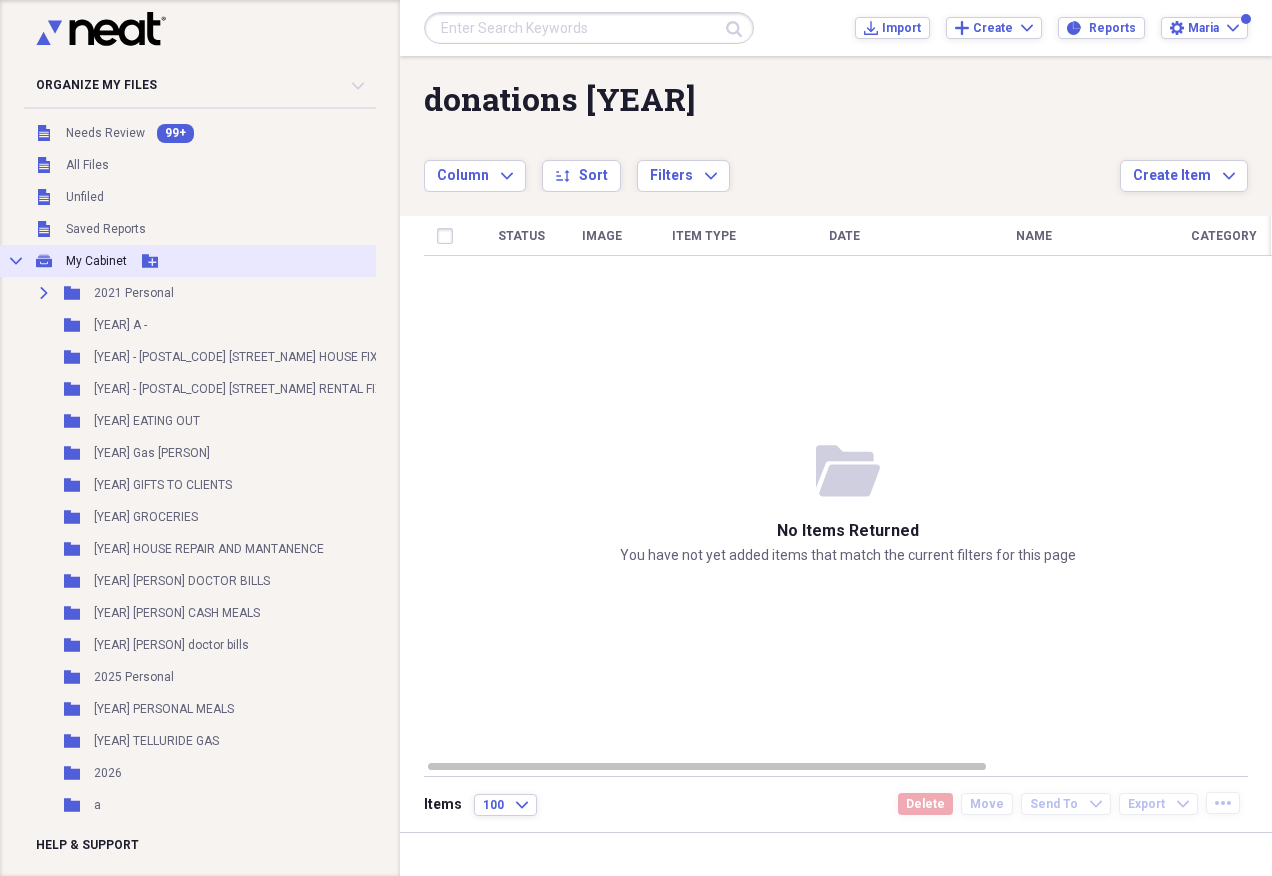 click on "Collapse" 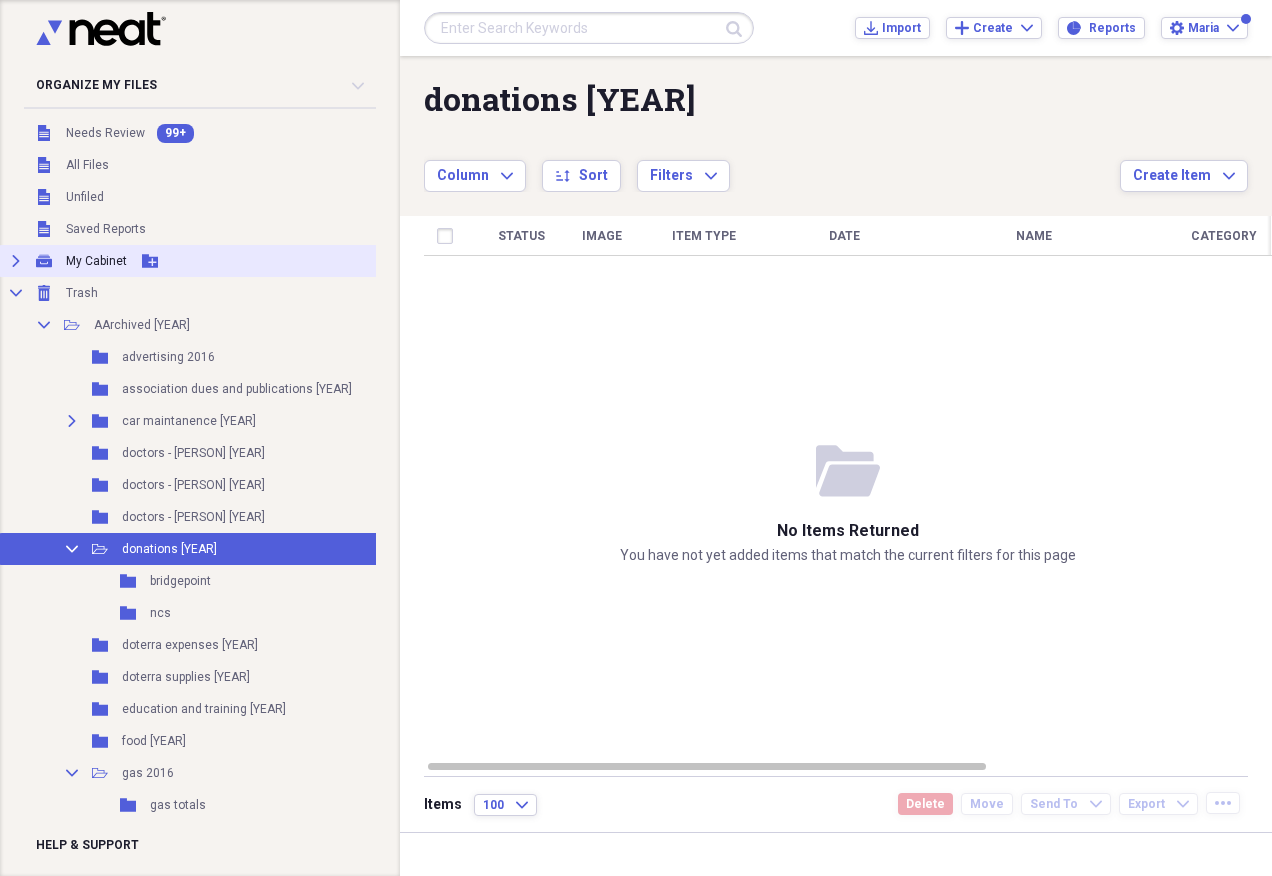 click on "Expand" 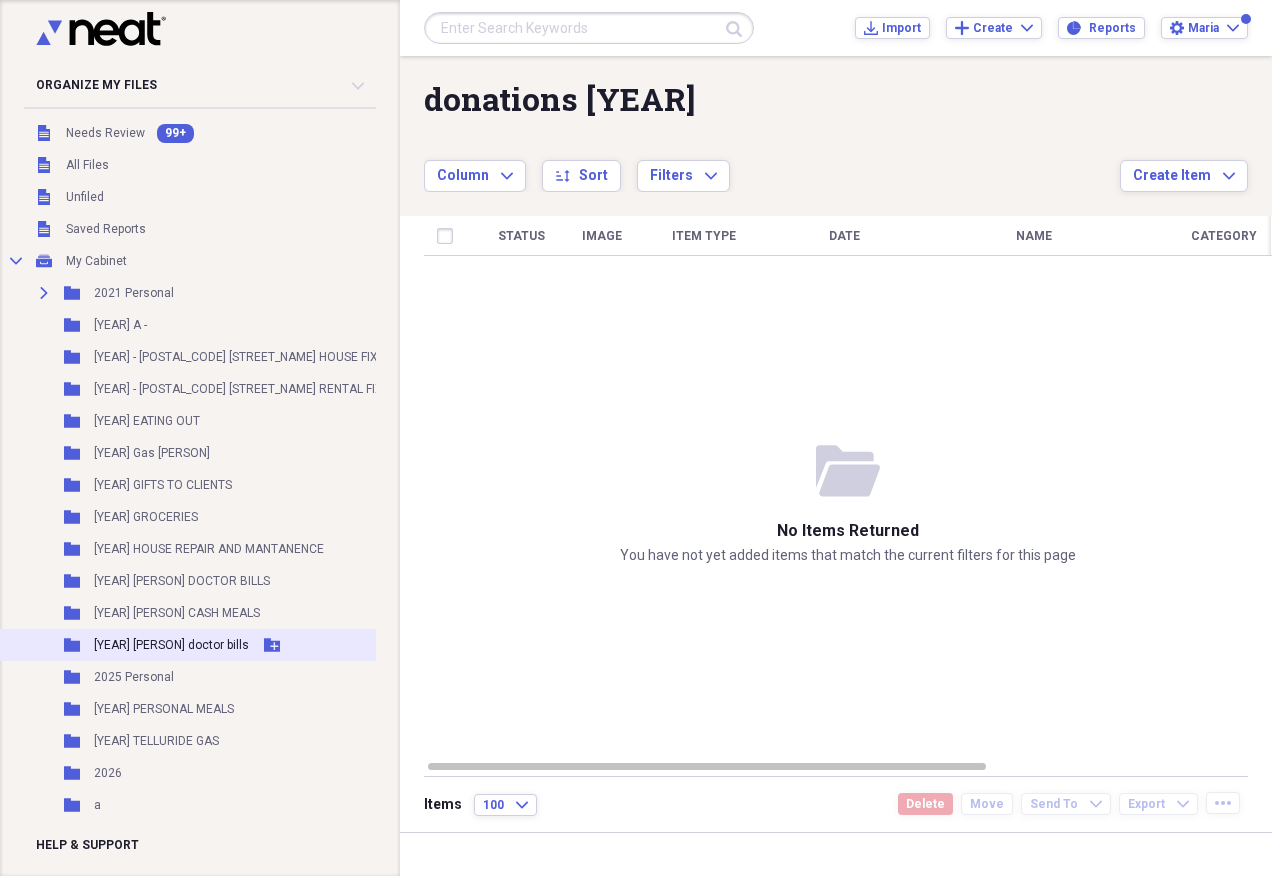 click on "[YEAR] [PERSON] doctor bills" at bounding box center (171, 645) 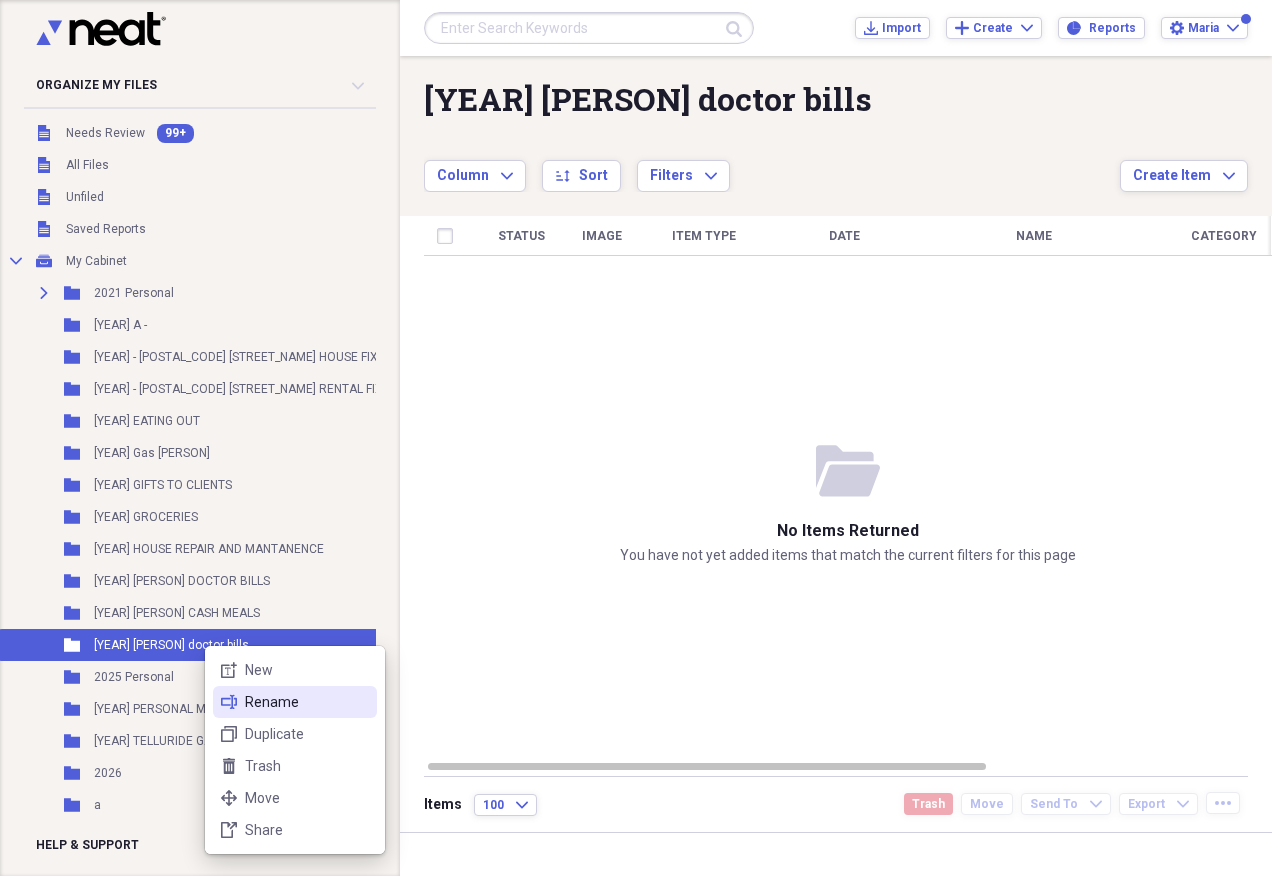 click on "Rename" at bounding box center [307, 702] 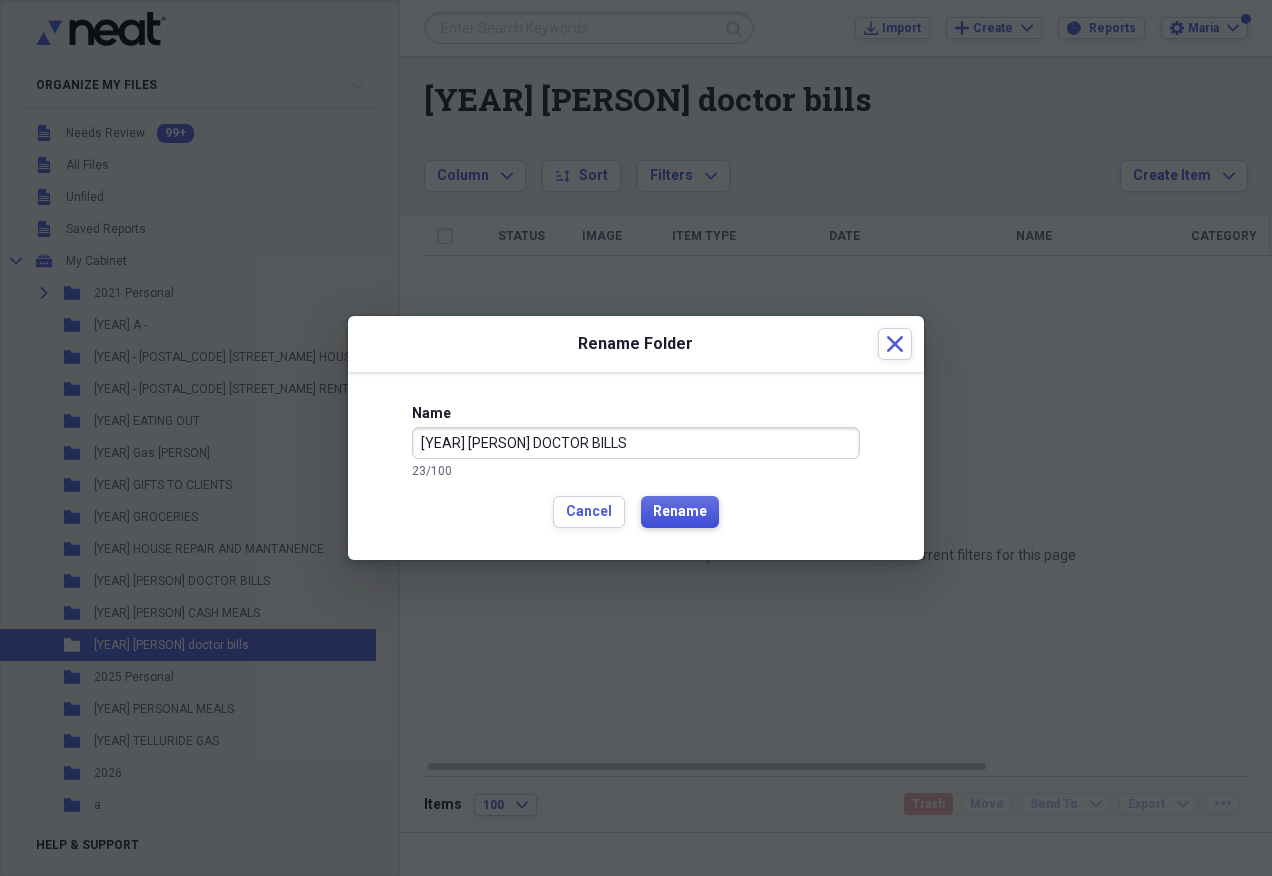 type on "[YEAR] [PERSON] DOCTOR BILLS" 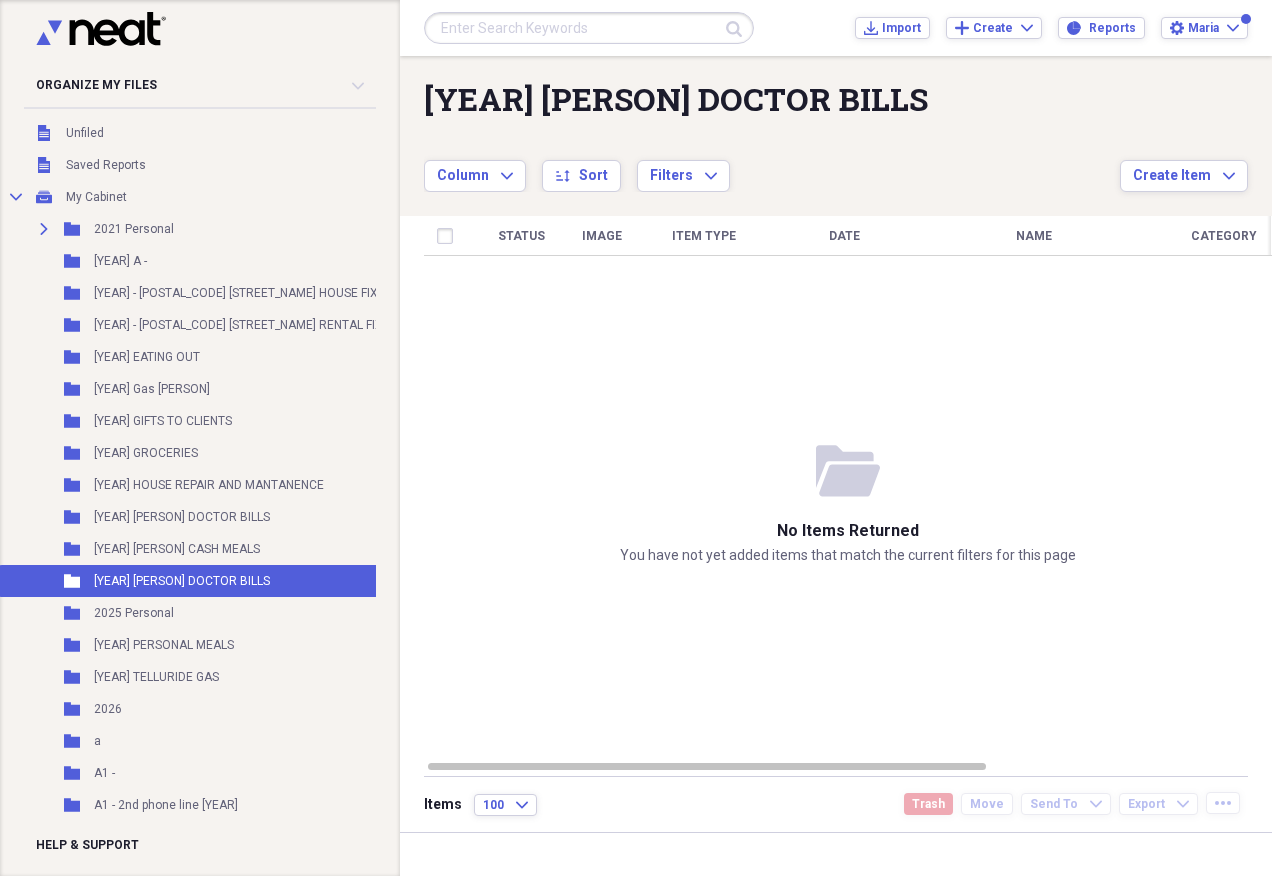 scroll, scrollTop: 0, scrollLeft: 0, axis: both 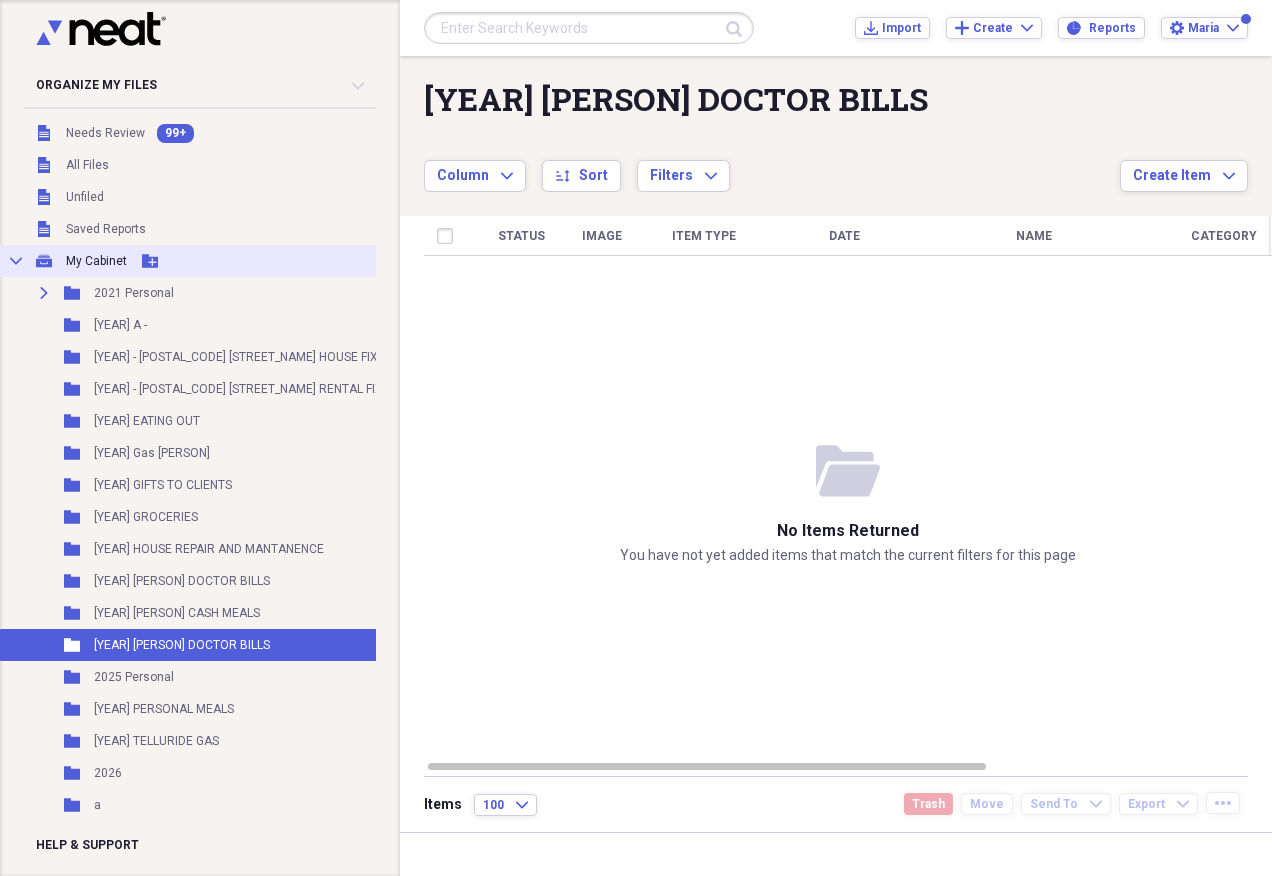 click 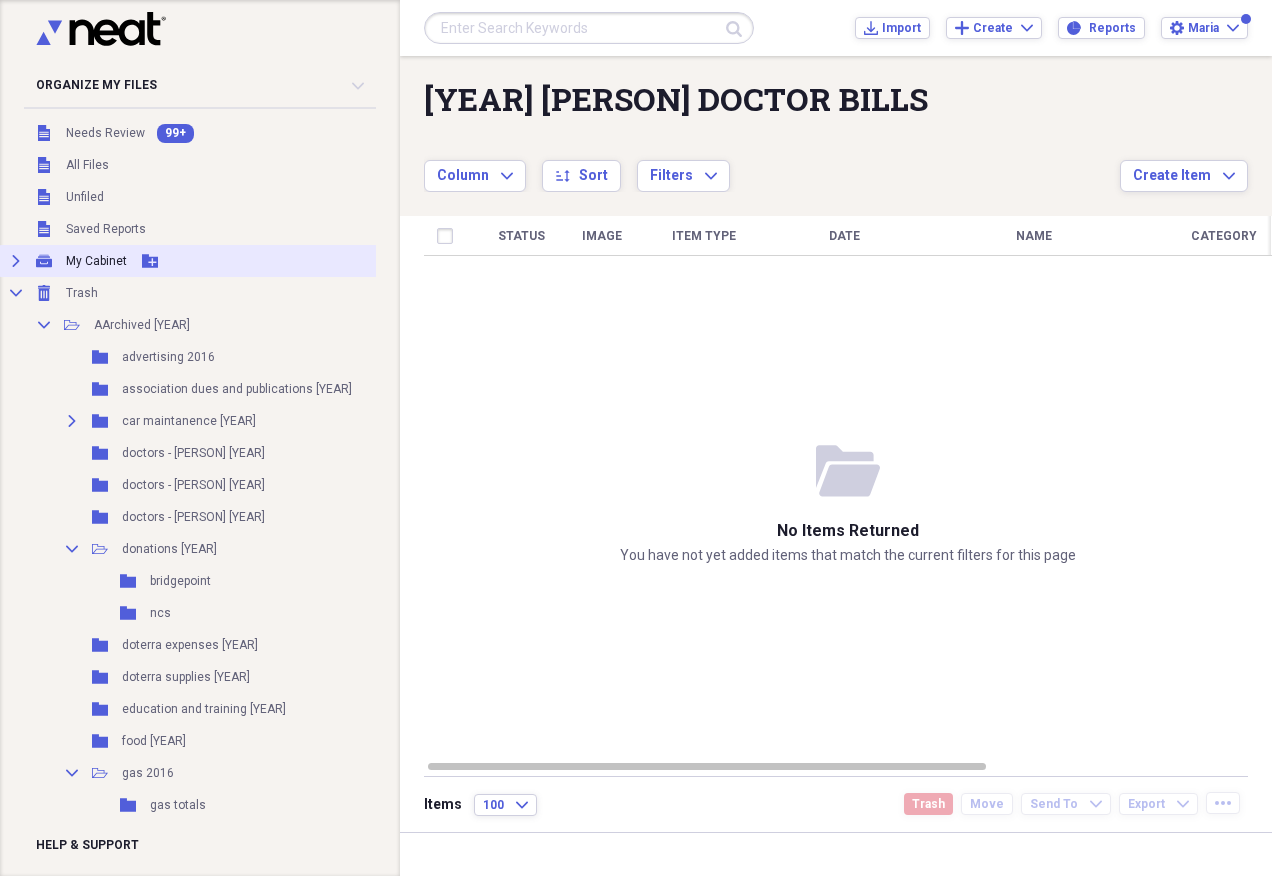 click on "Expand" 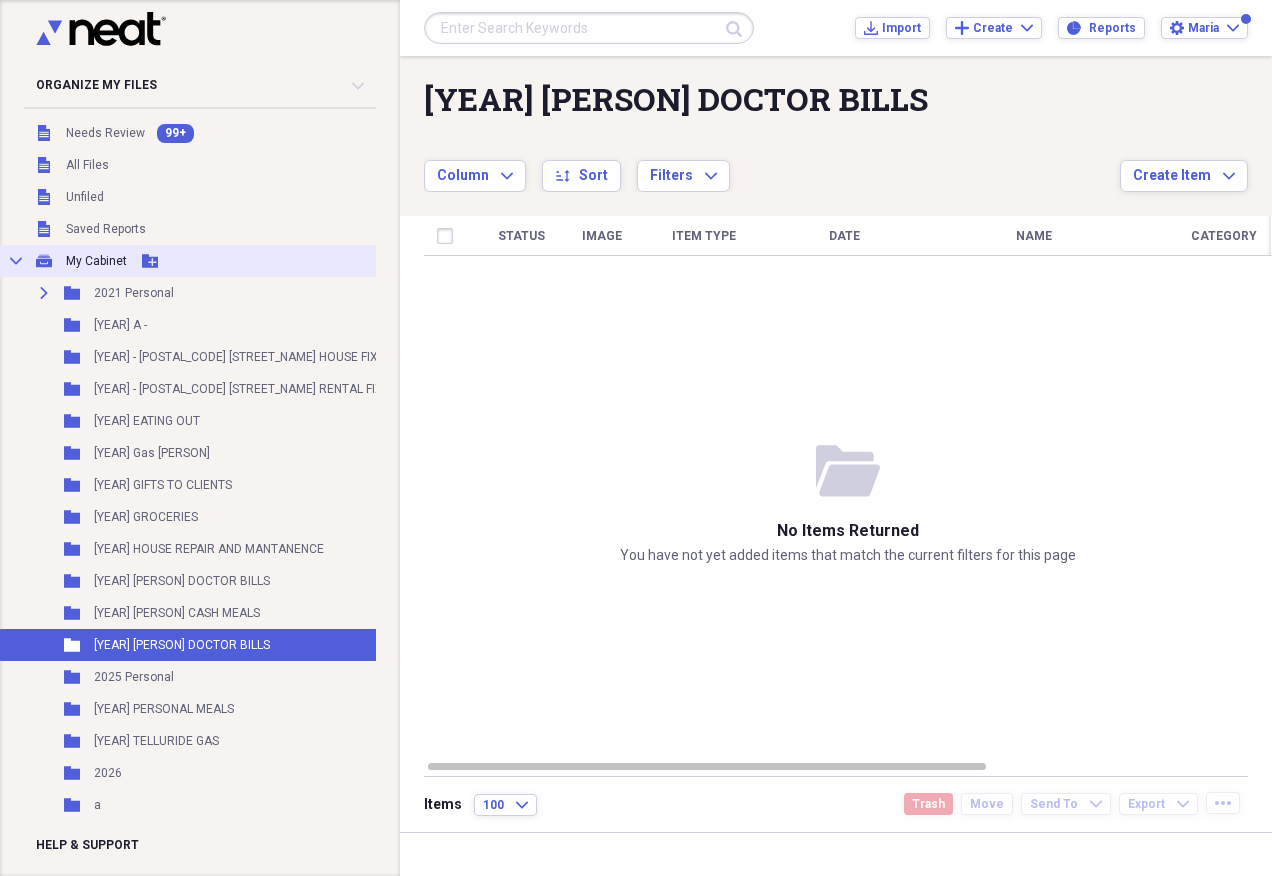 click on "Collapse" 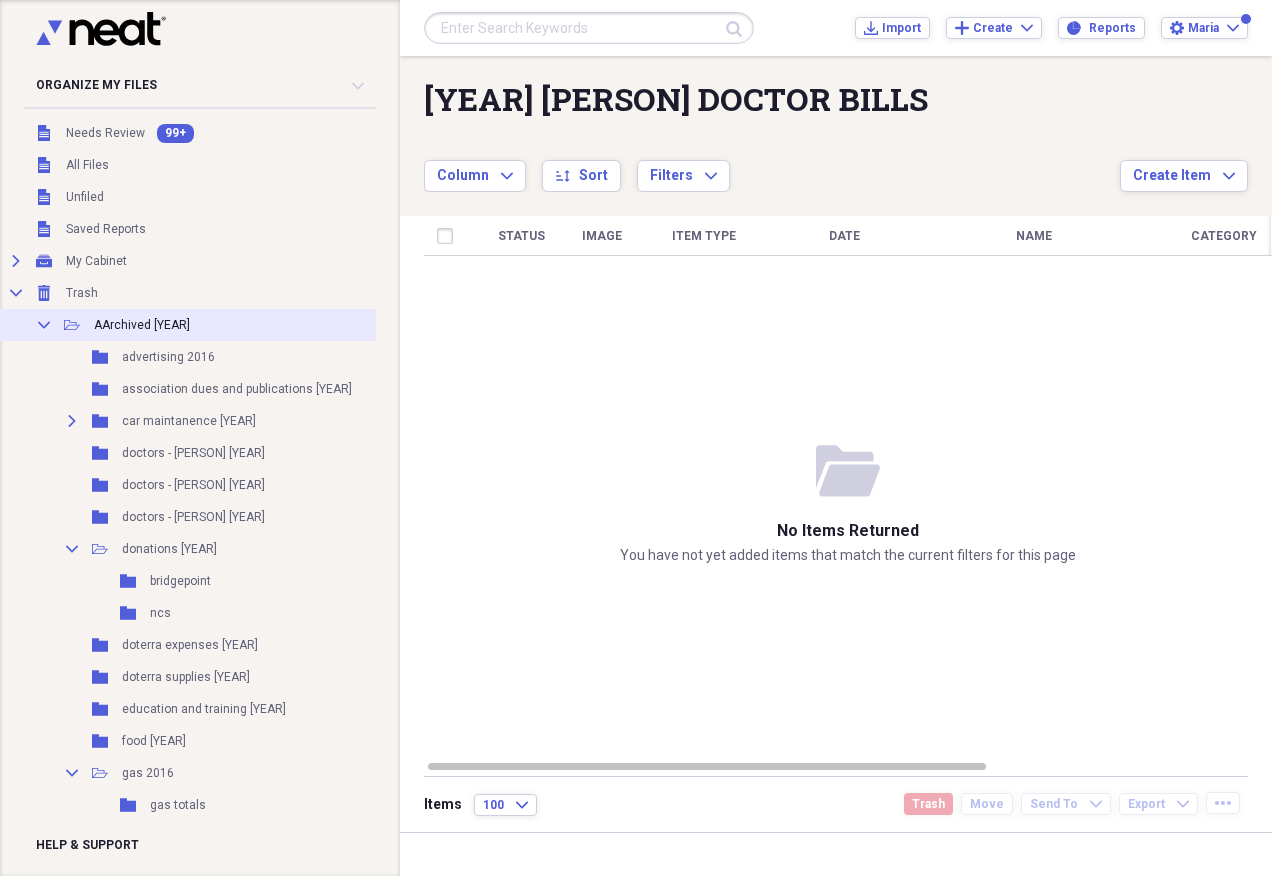 click 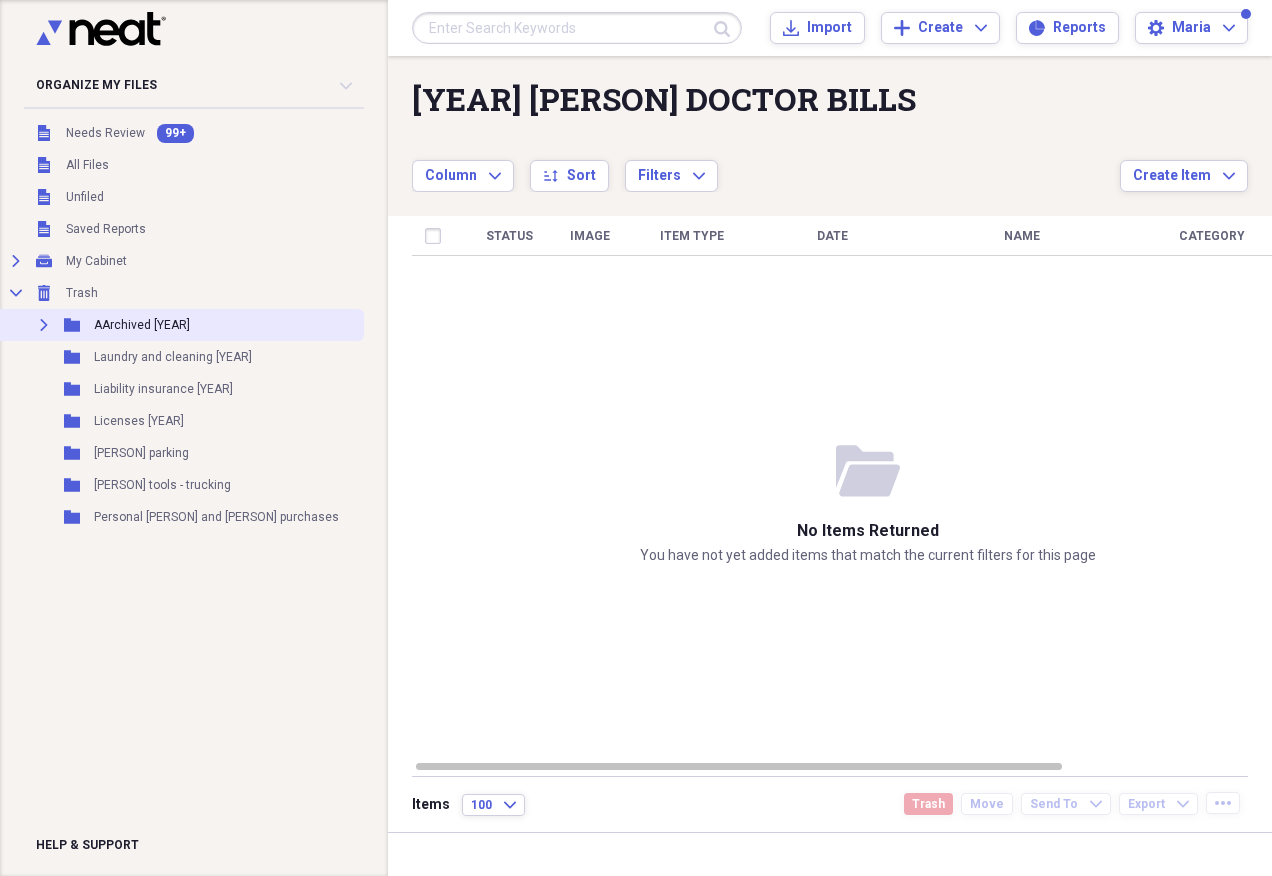 click on "Expand" 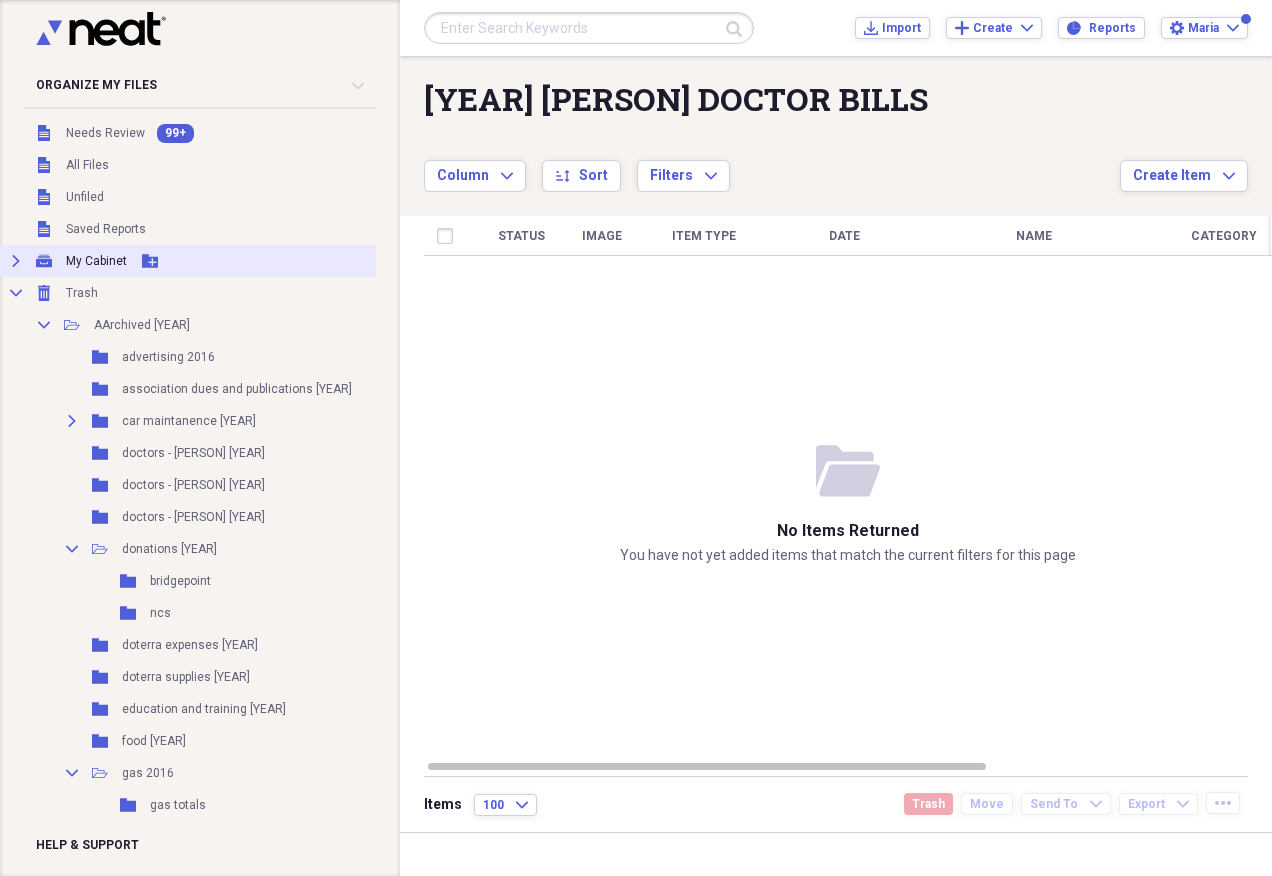 click on "Expand" 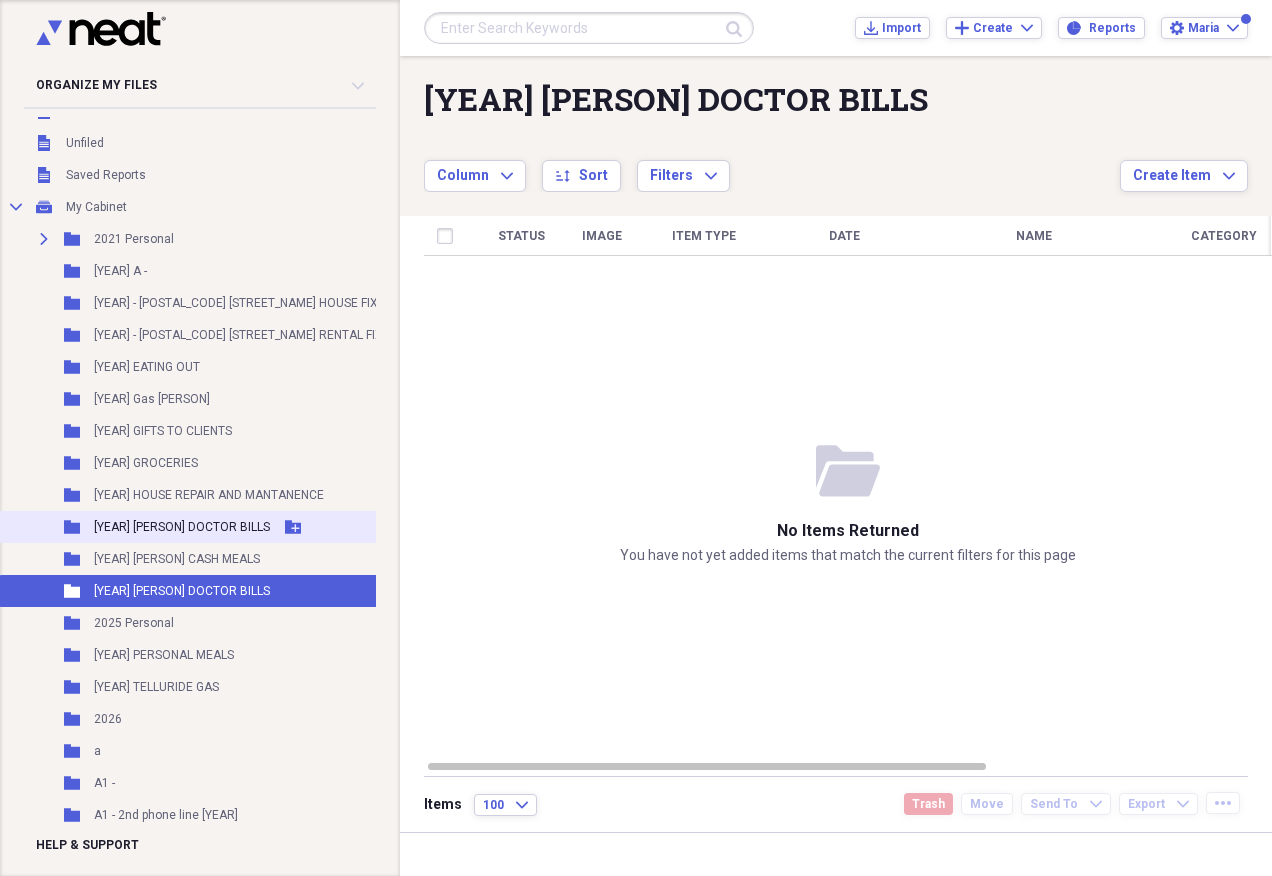 scroll, scrollTop: 300, scrollLeft: 0, axis: vertical 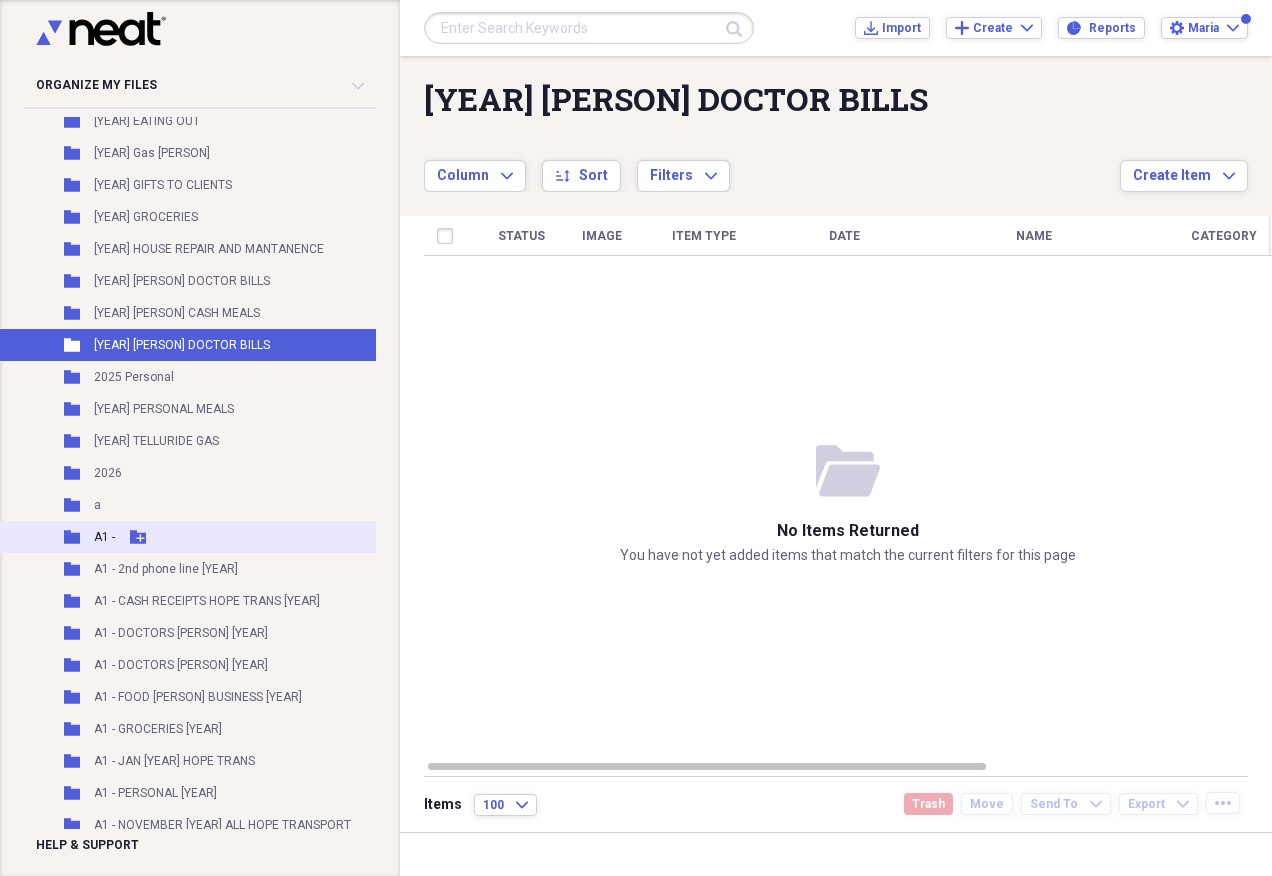 click on "Folder A1 - Add Folder" at bounding box center [240, 537] 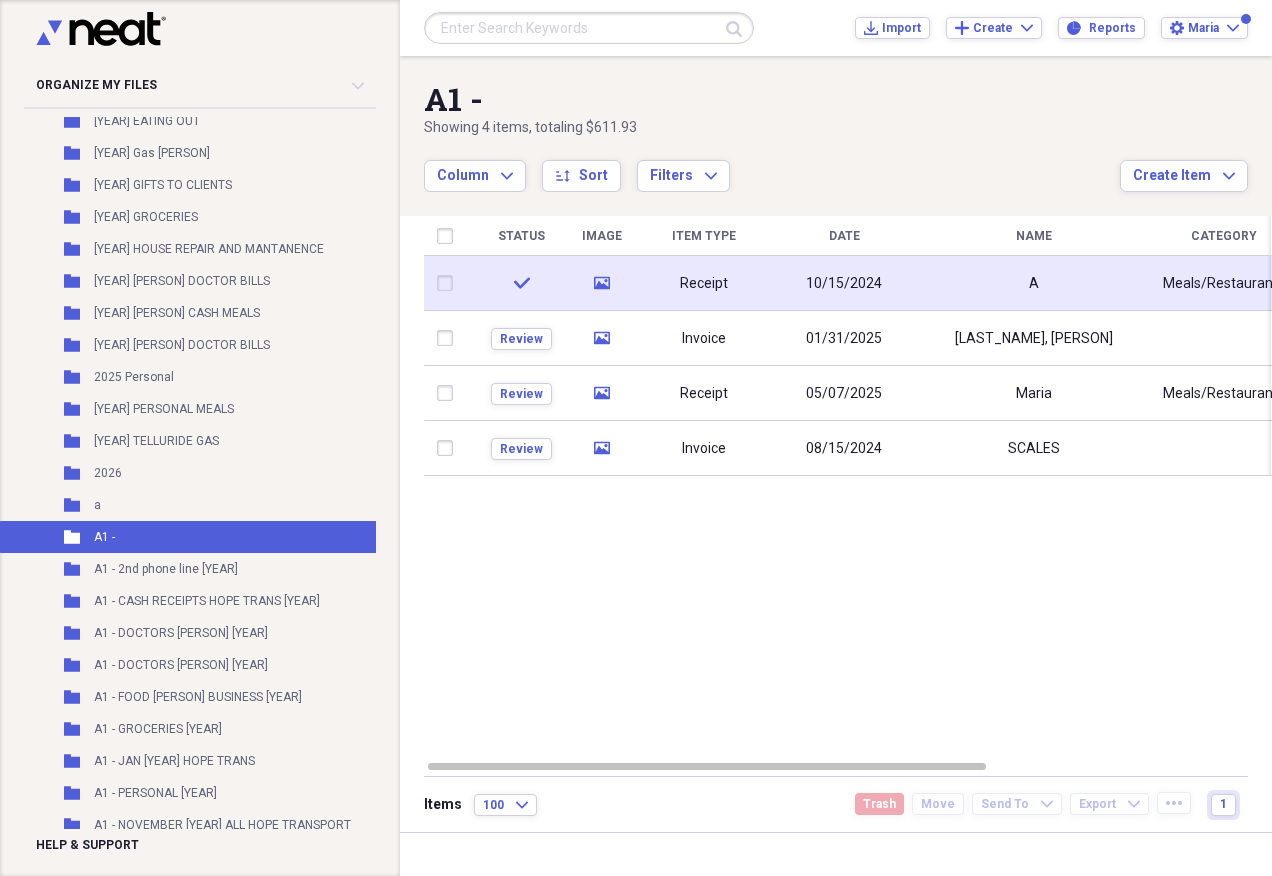 click on "A" at bounding box center (1034, 283) 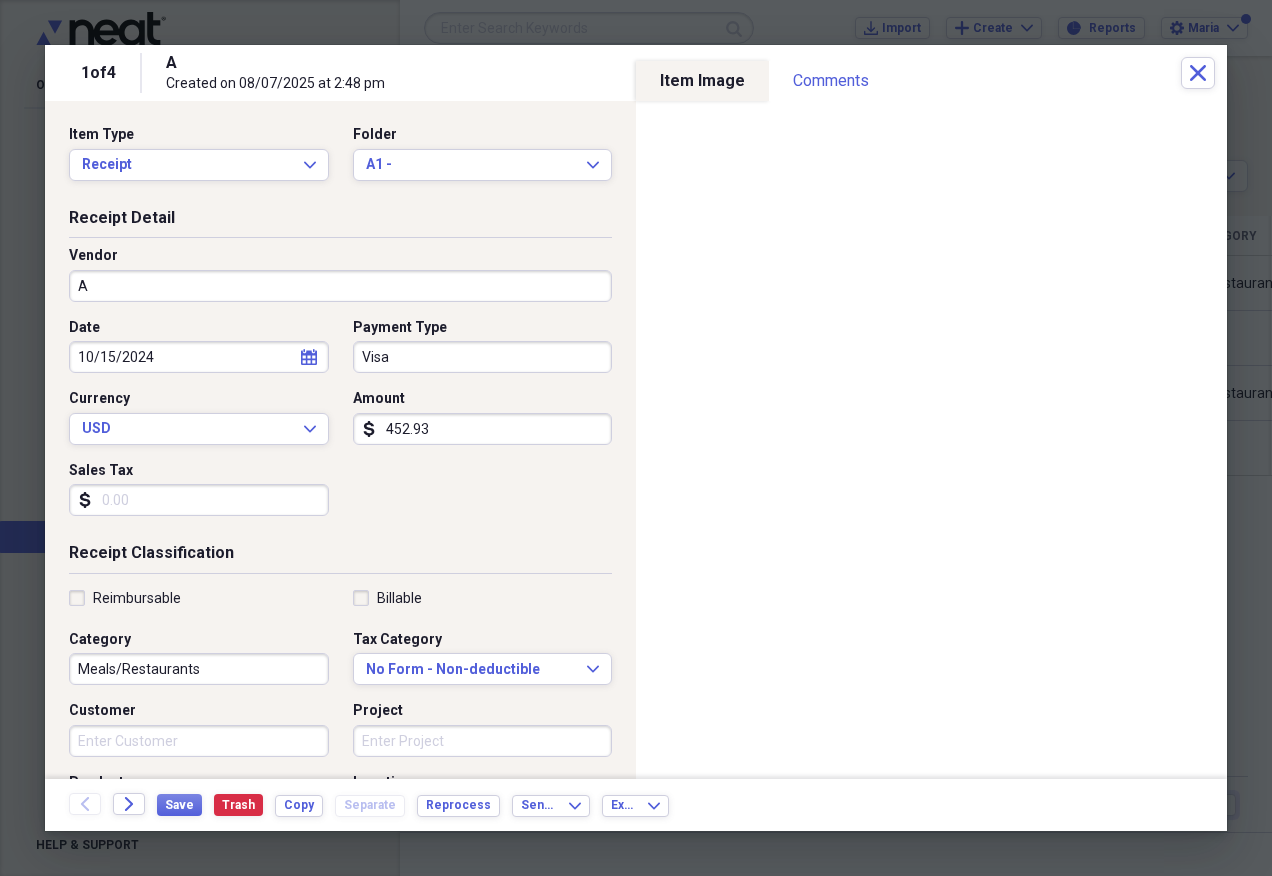 click on "452.93" at bounding box center (483, 429) 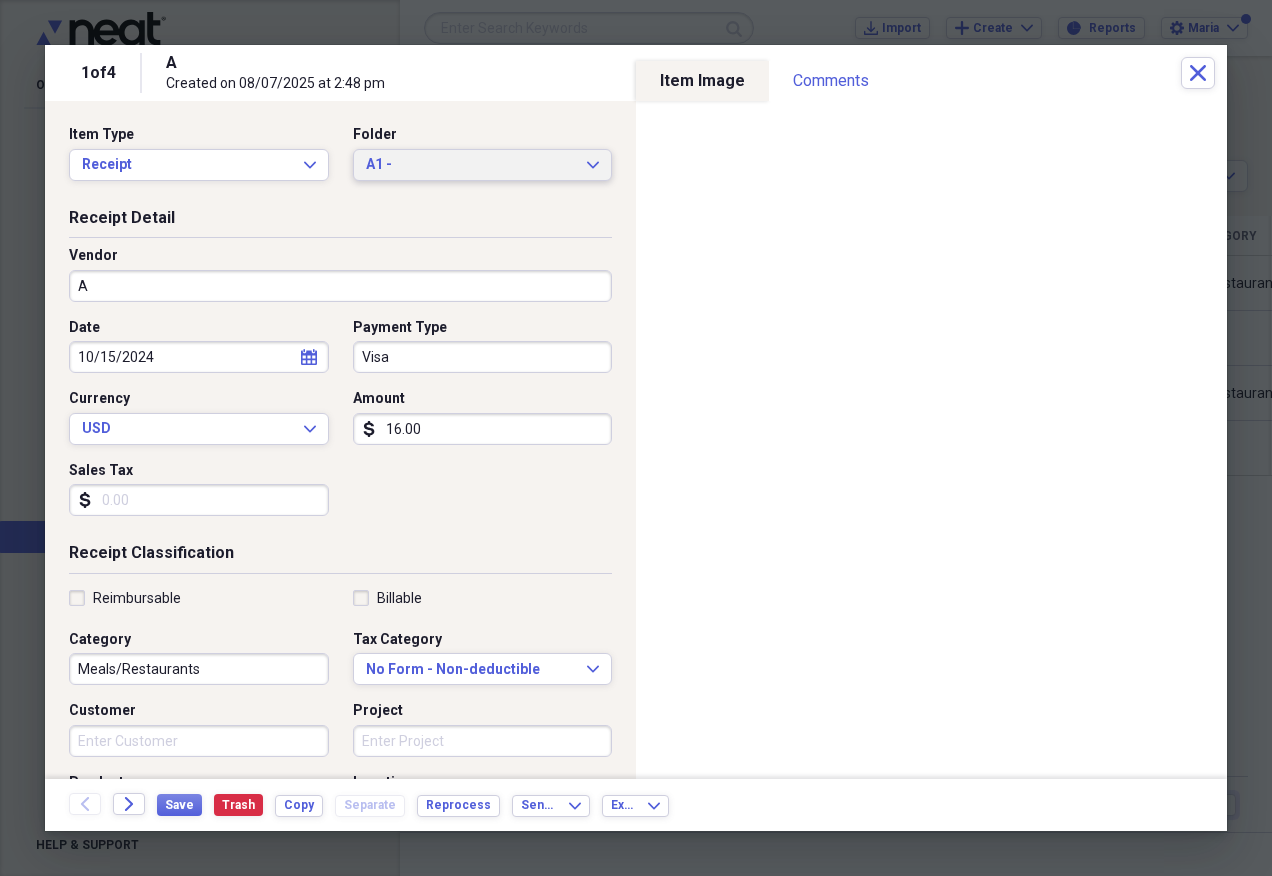 type on "16.00" 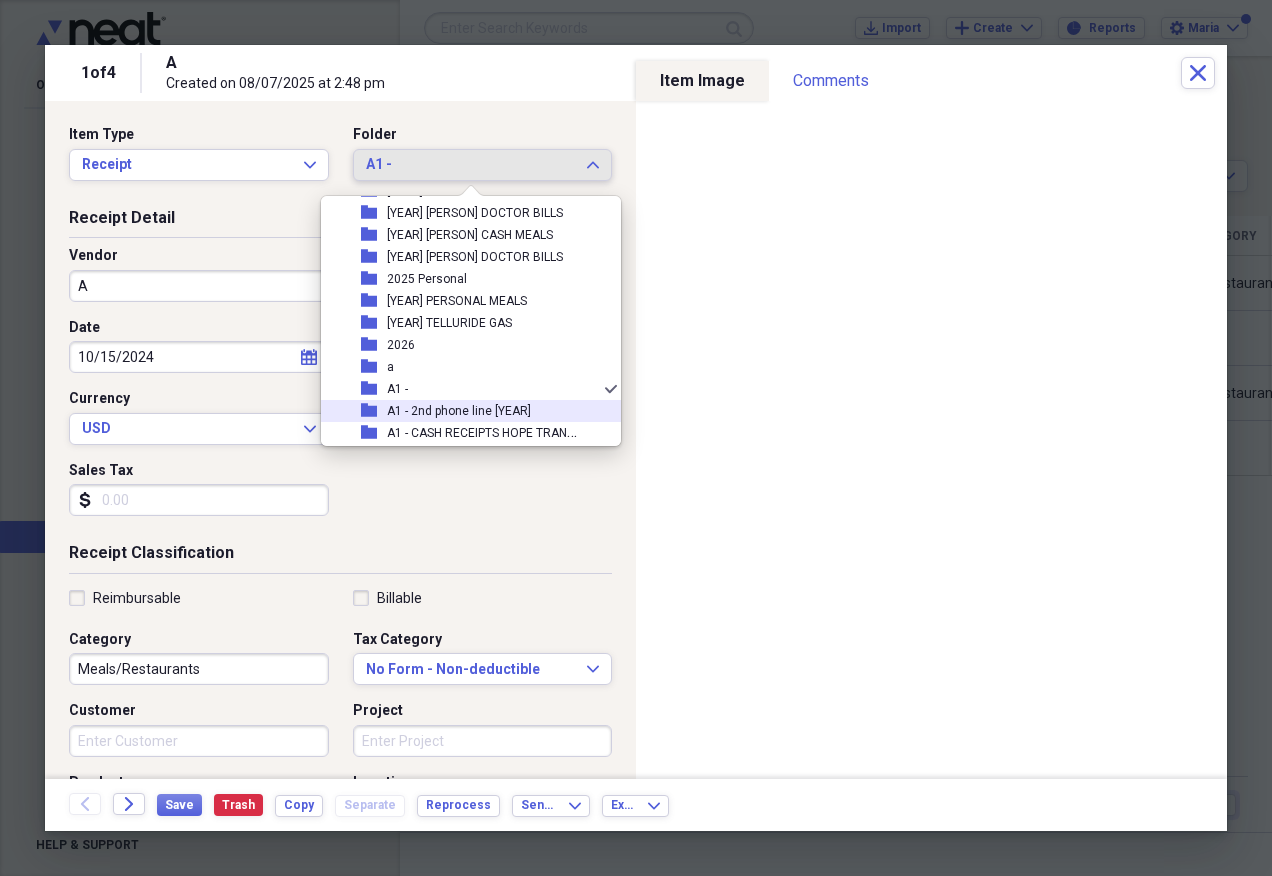scroll, scrollTop: 219, scrollLeft: 0, axis: vertical 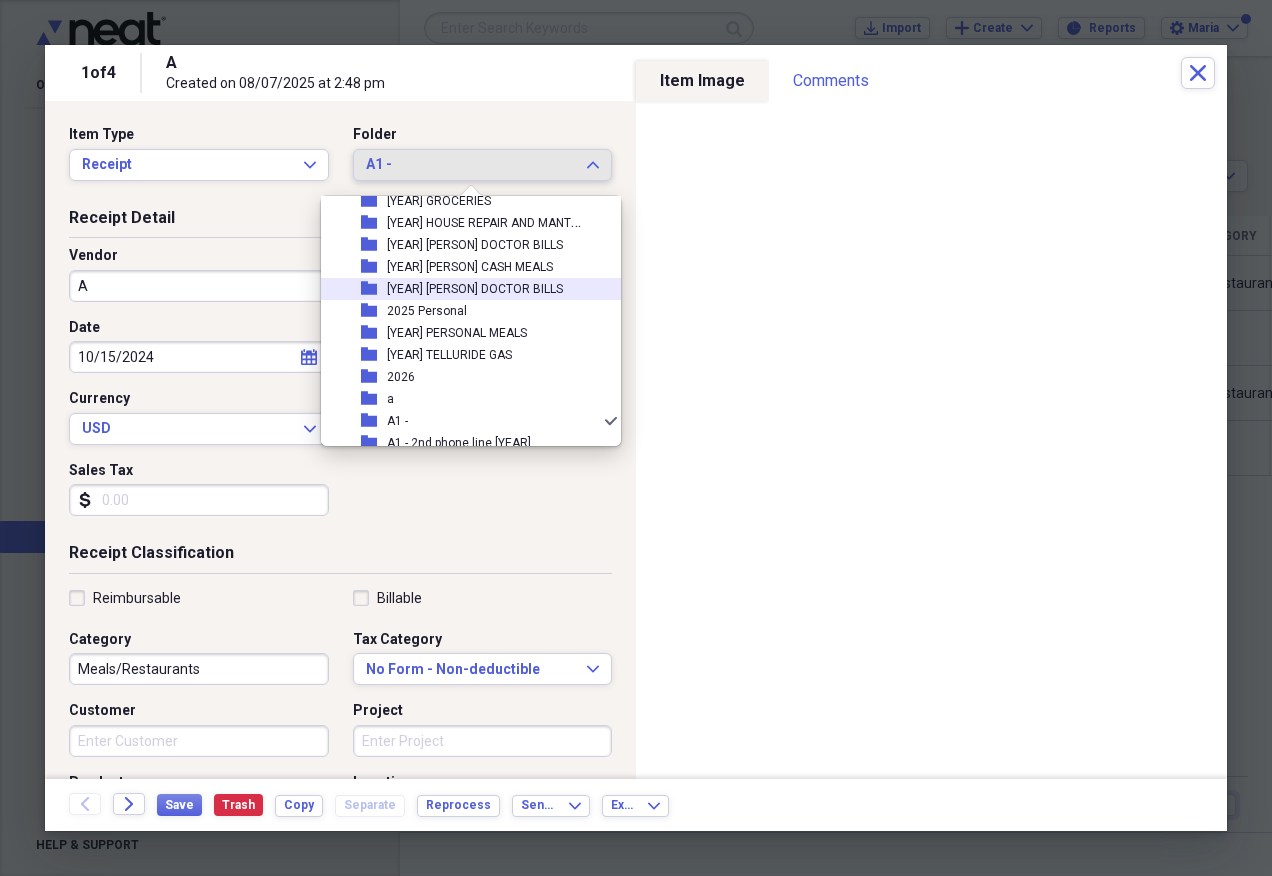 click on "[YEAR] [PERSON] DOCTOR BILLS" at bounding box center (475, 289) 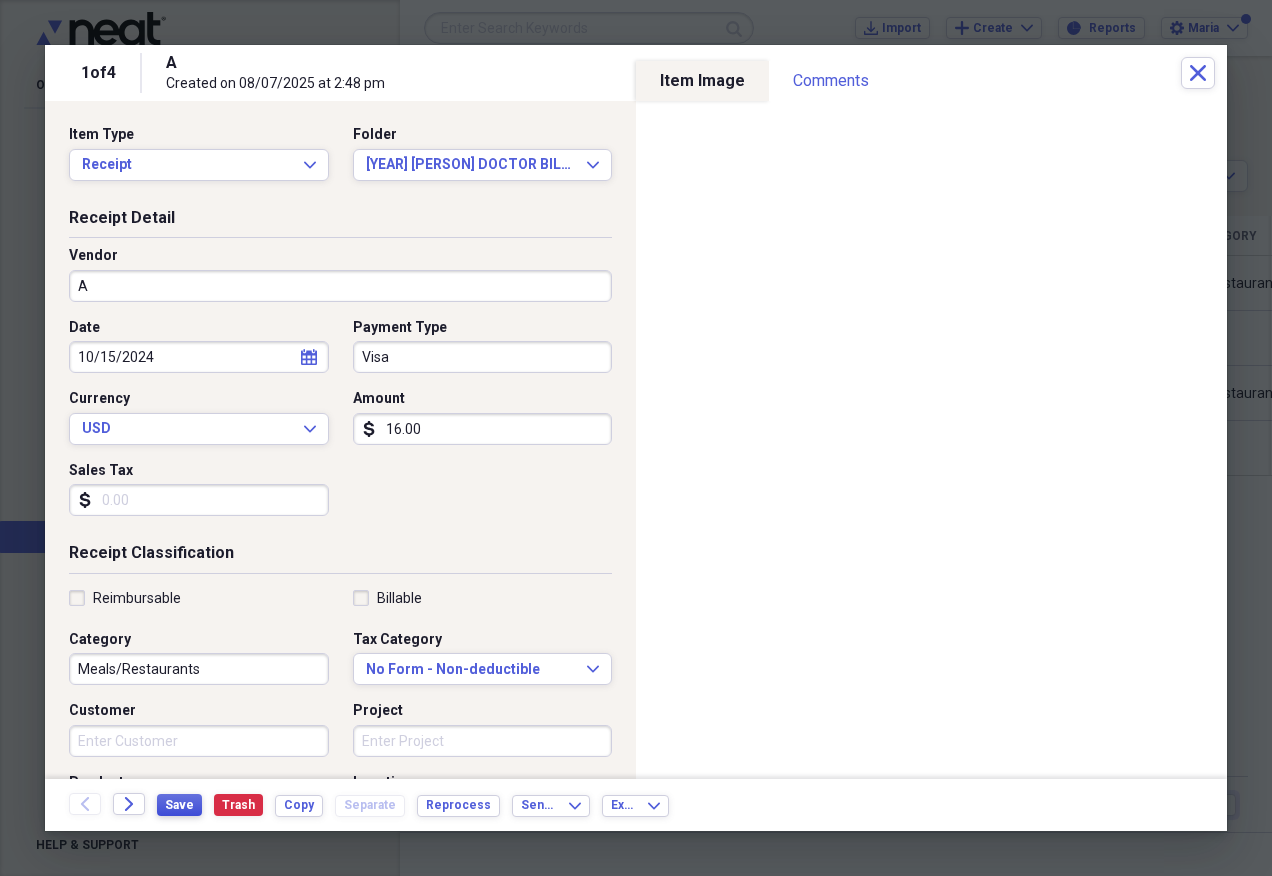 click on "Save" at bounding box center [179, 805] 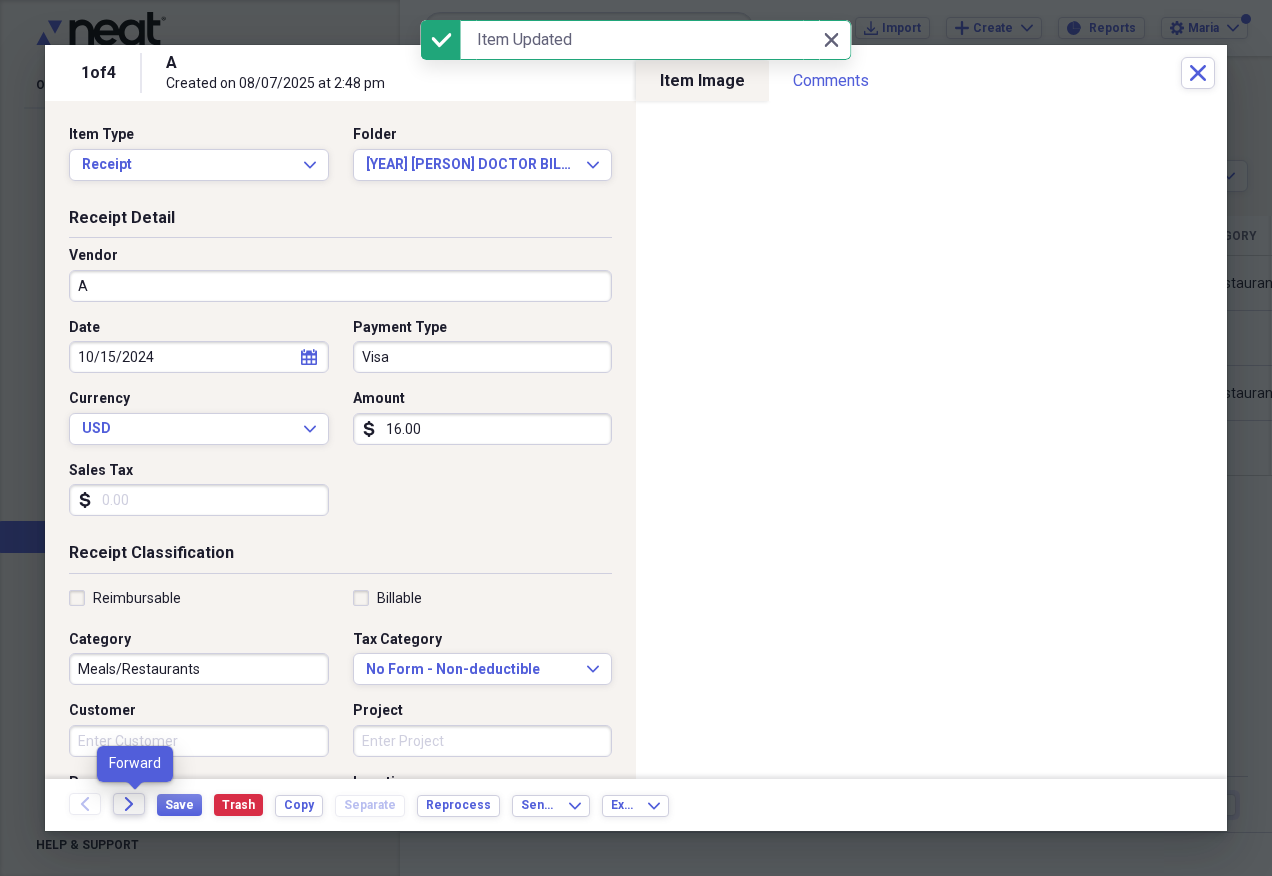 click 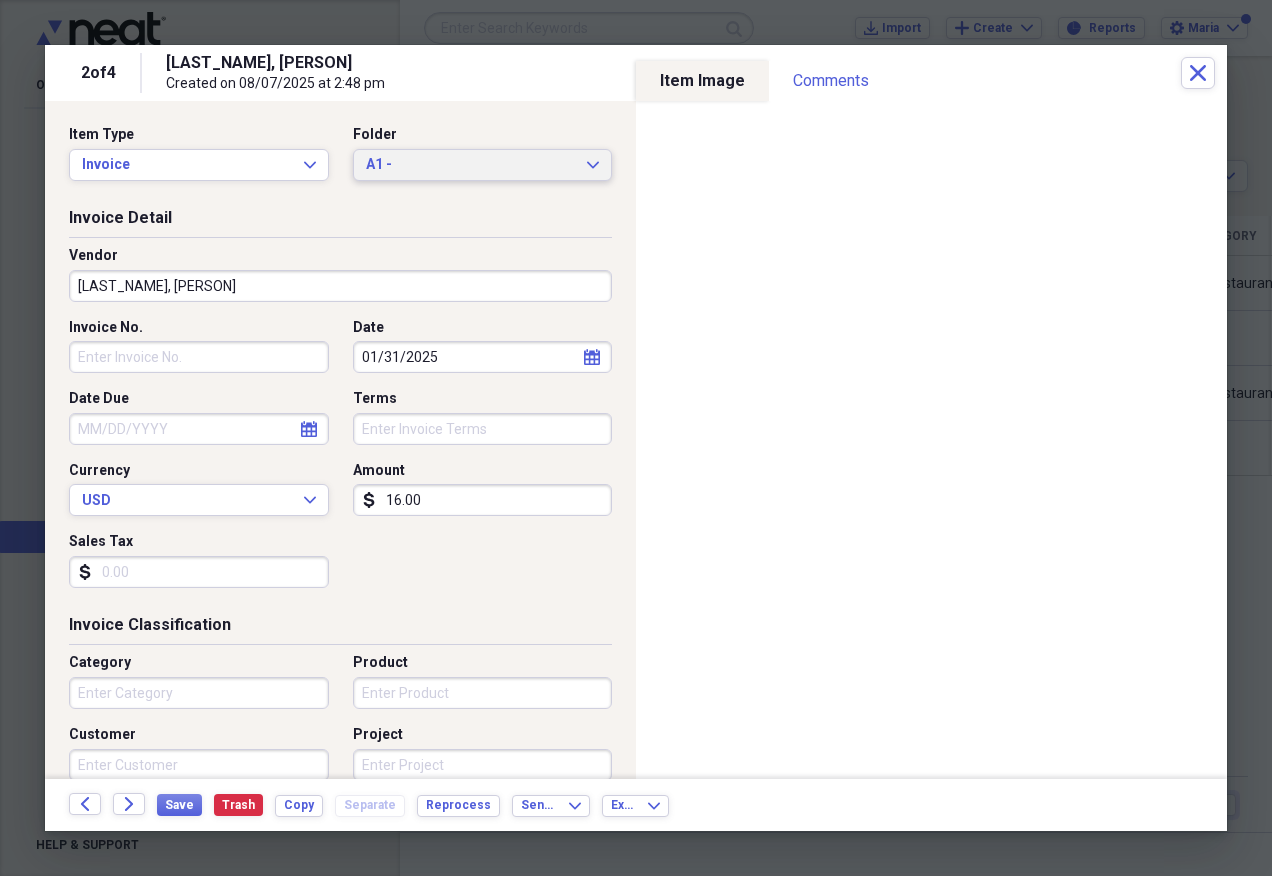 click on "A1 -" at bounding box center [471, 165] 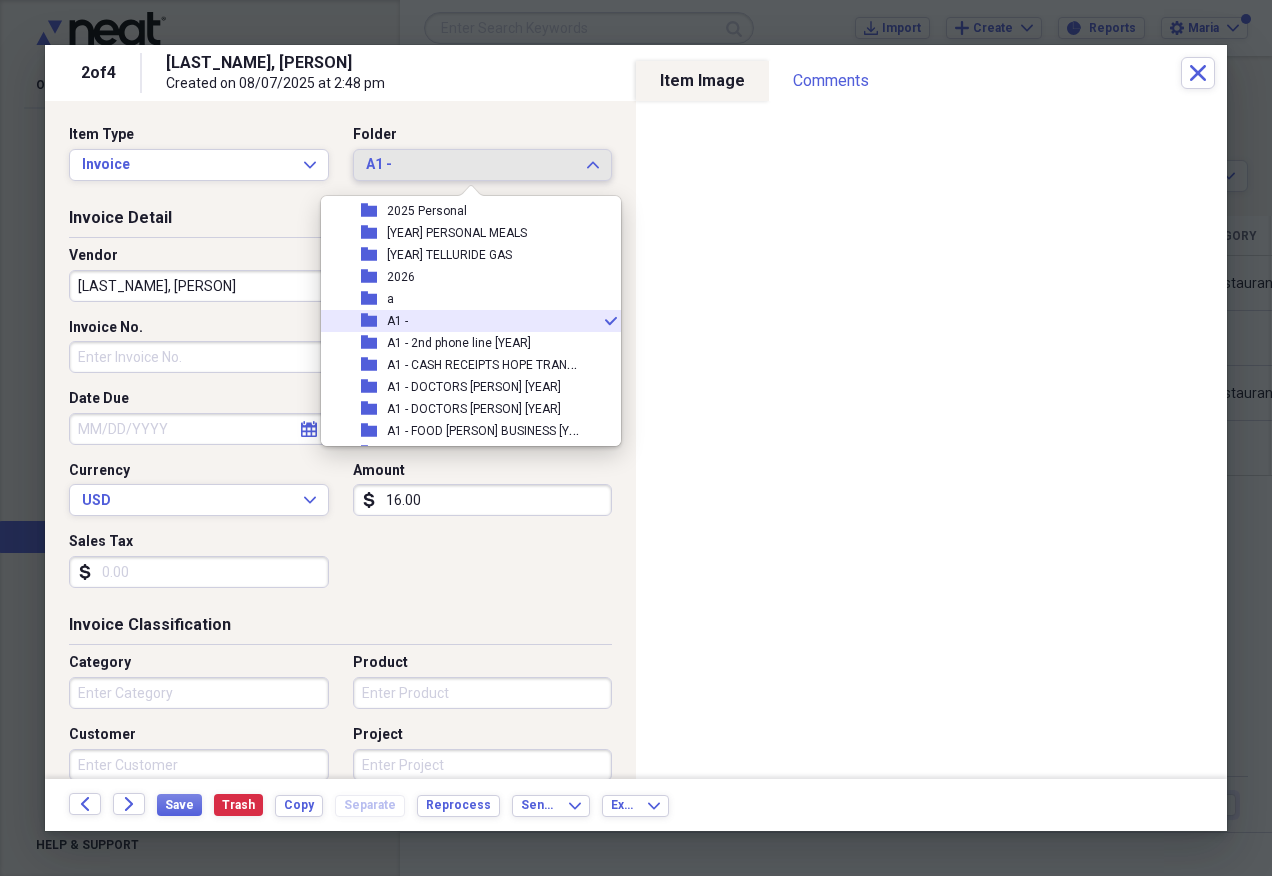 scroll, scrollTop: 219, scrollLeft: 0, axis: vertical 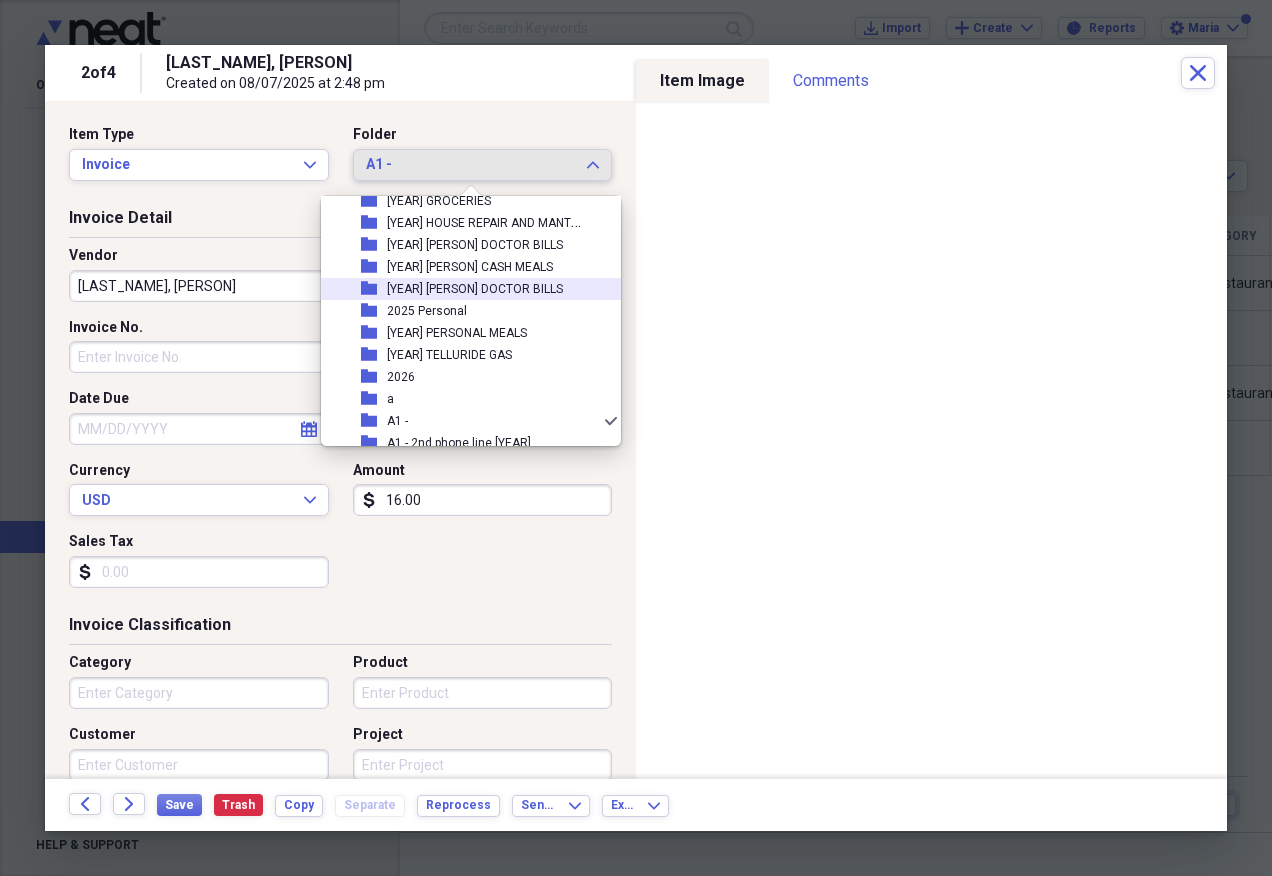 click on "[YEAR] [PERSON] DOCTOR BILLS" at bounding box center (475, 289) 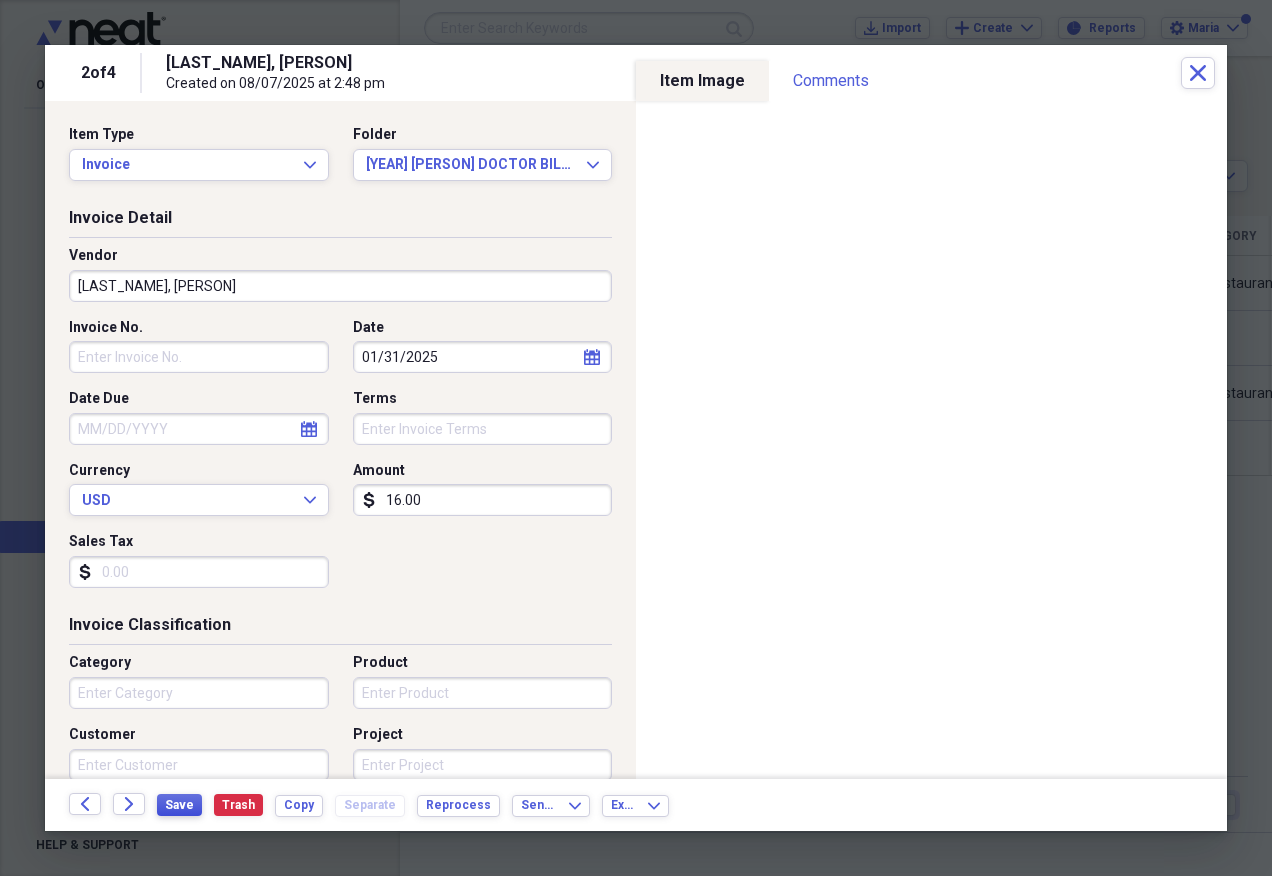 click on "Save" at bounding box center [179, 805] 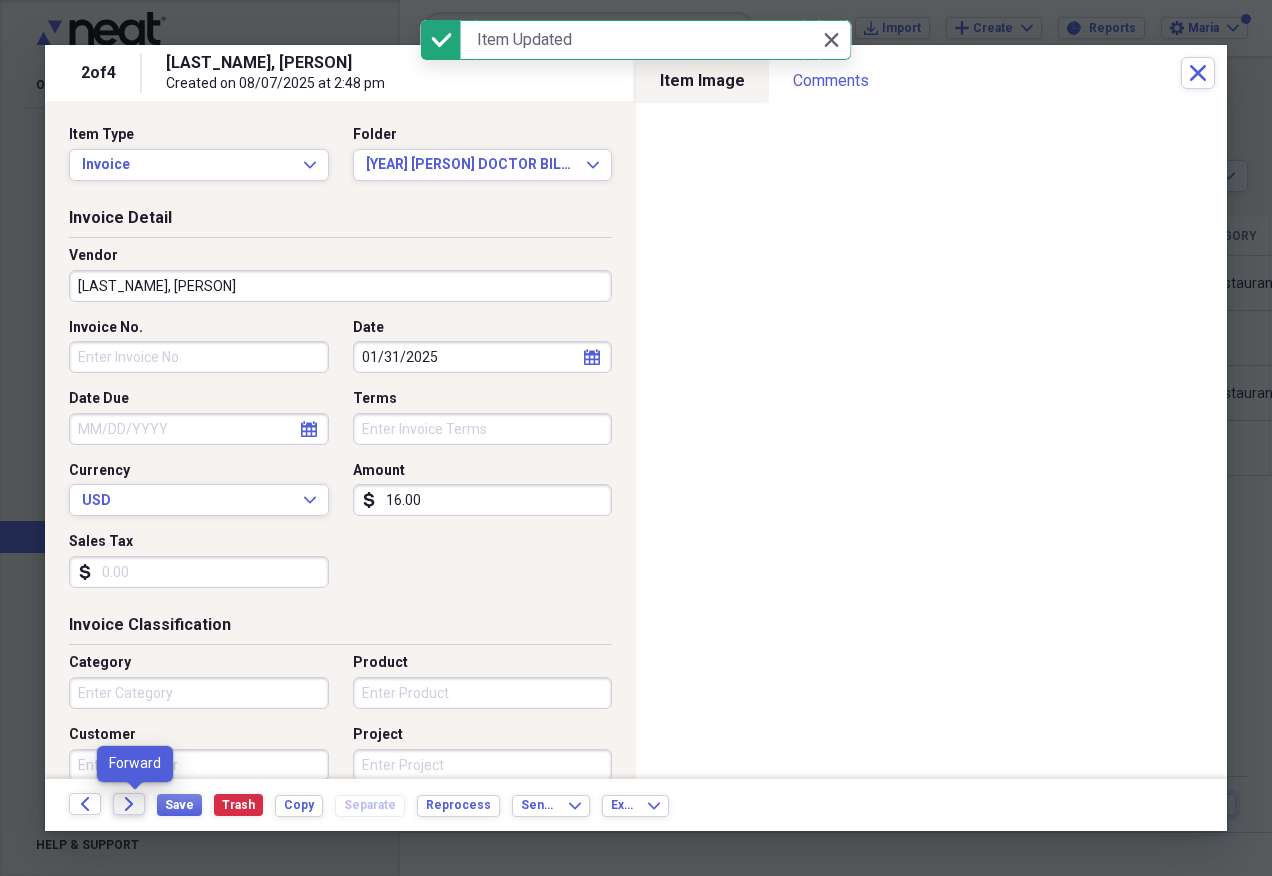 click on "Forward" 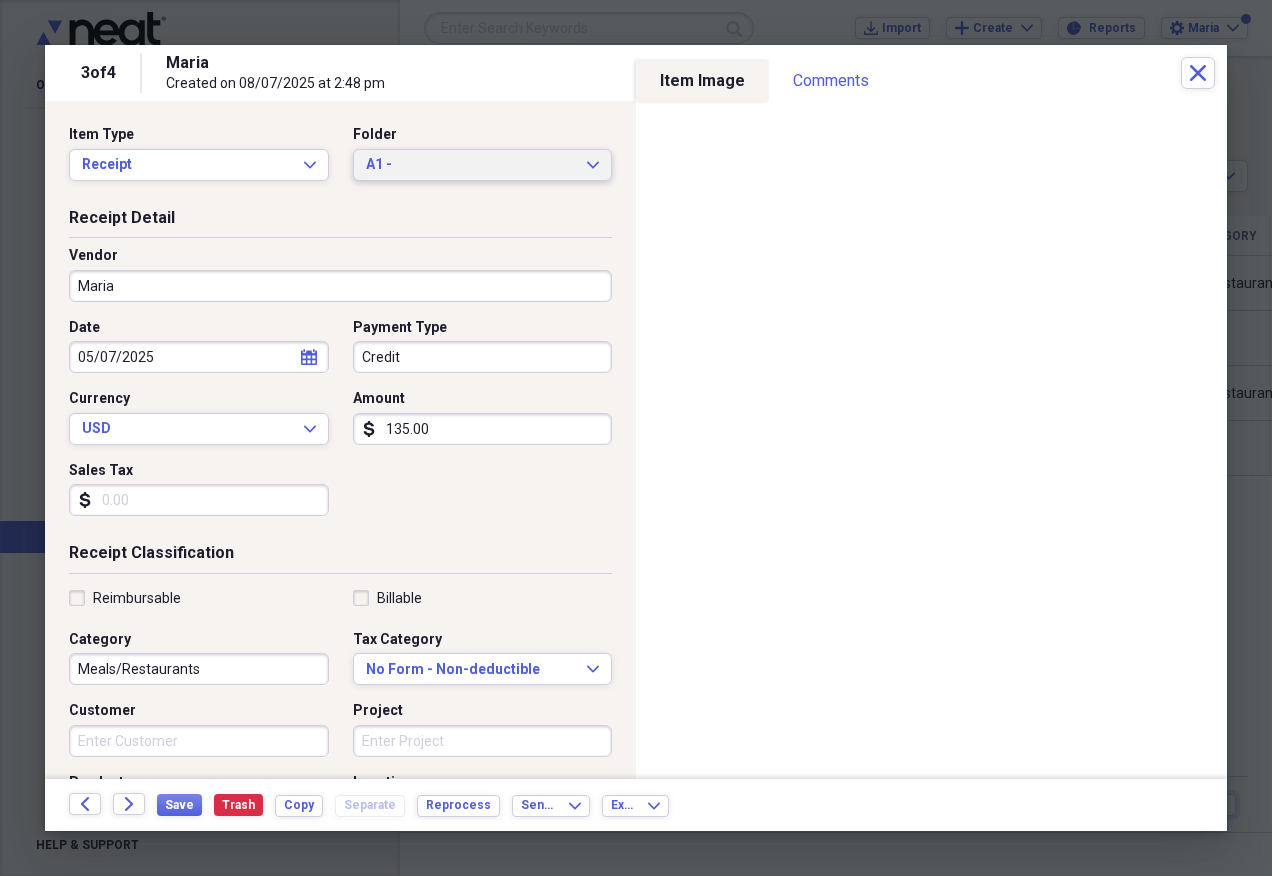 click on "A1 -" at bounding box center [471, 165] 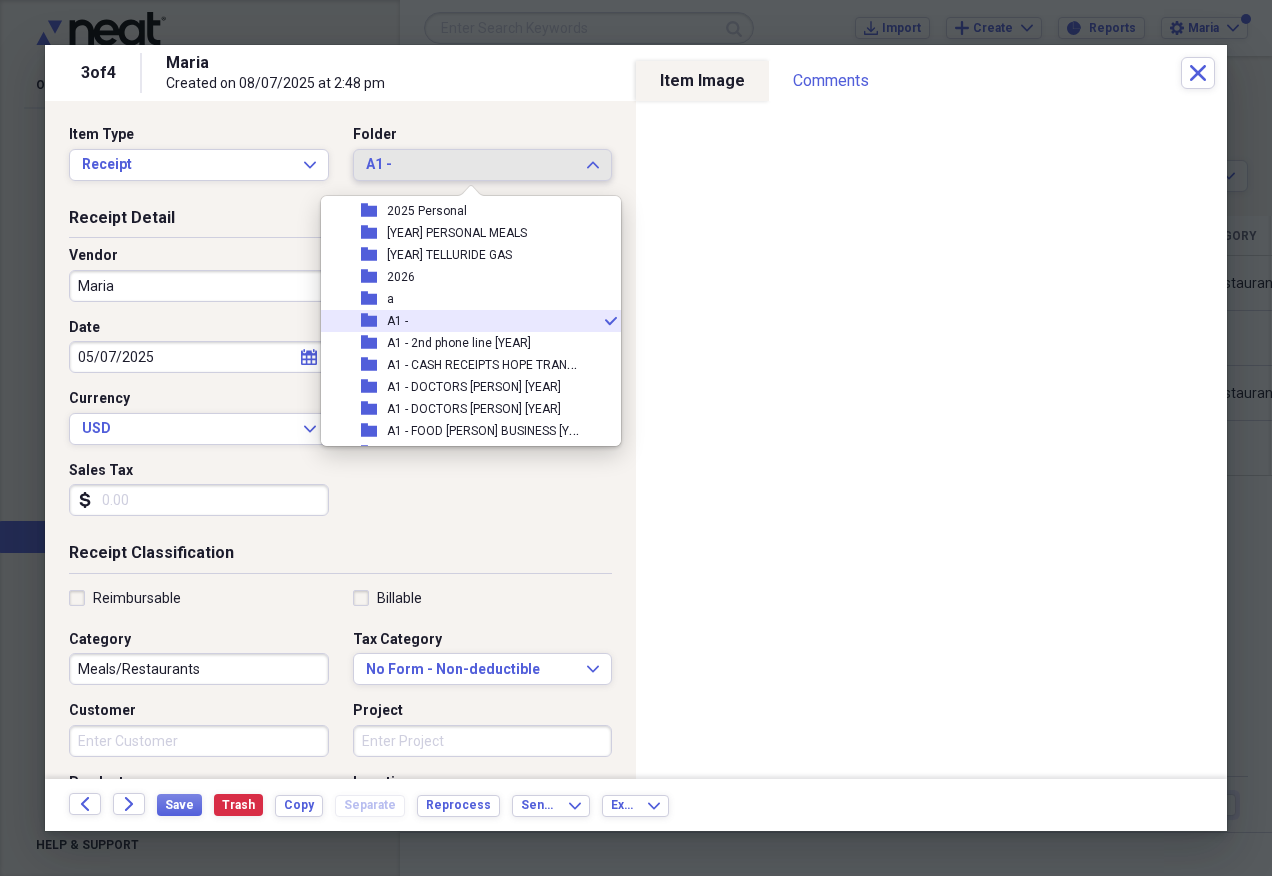 scroll, scrollTop: 219, scrollLeft: 0, axis: vertical 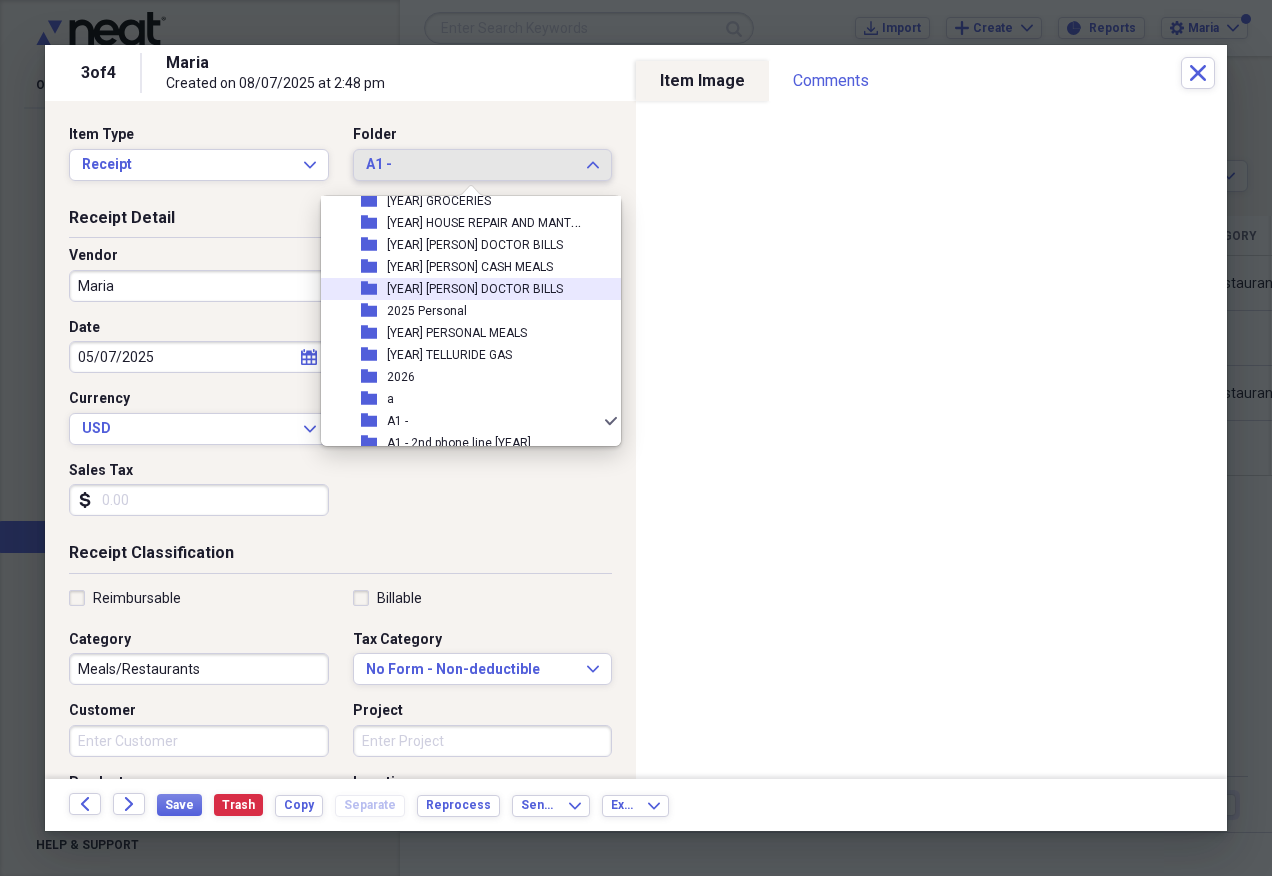 click on "[YEAR] [PERSON] DOCTOR BILLS" at bounding box center [475, 289] 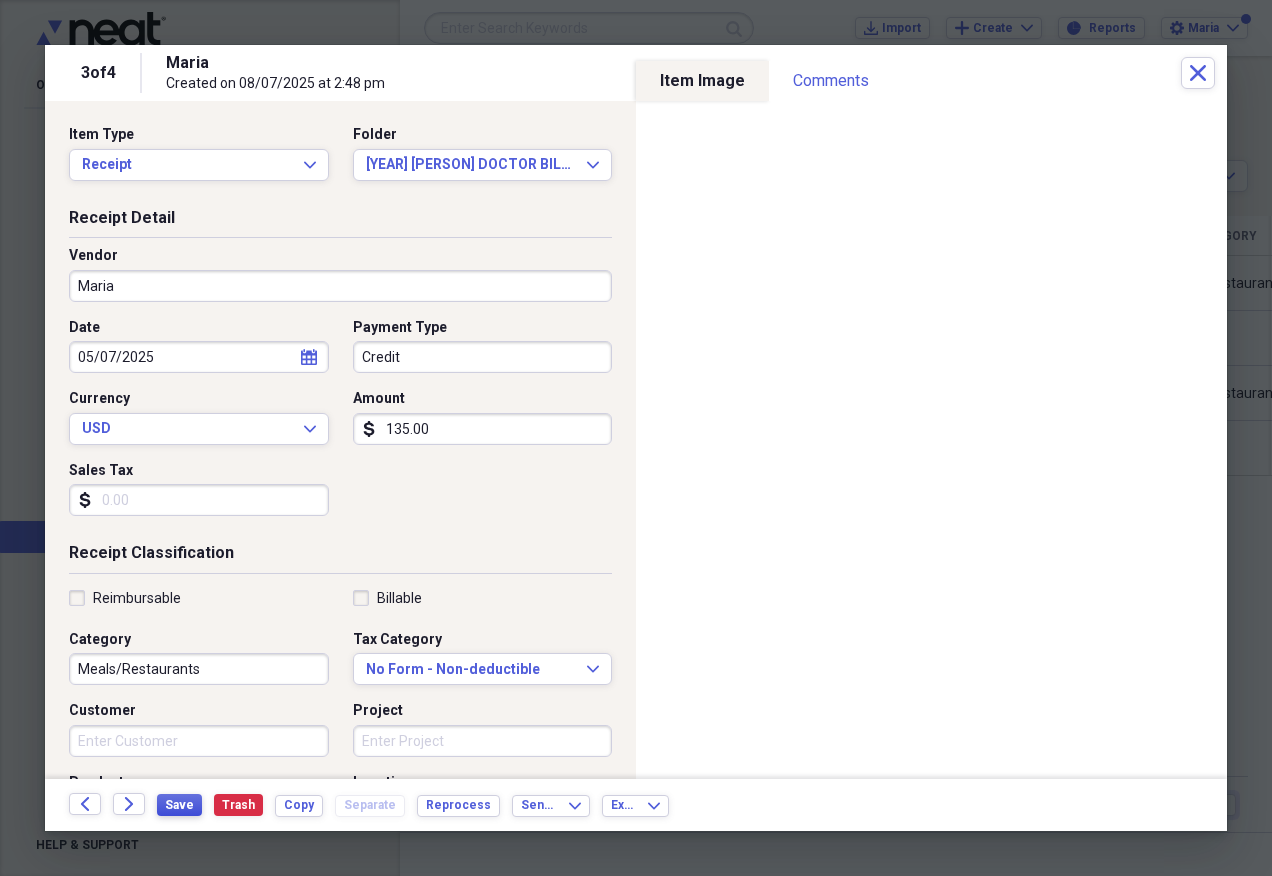 click on "Save" at bounding box center [179, 805] 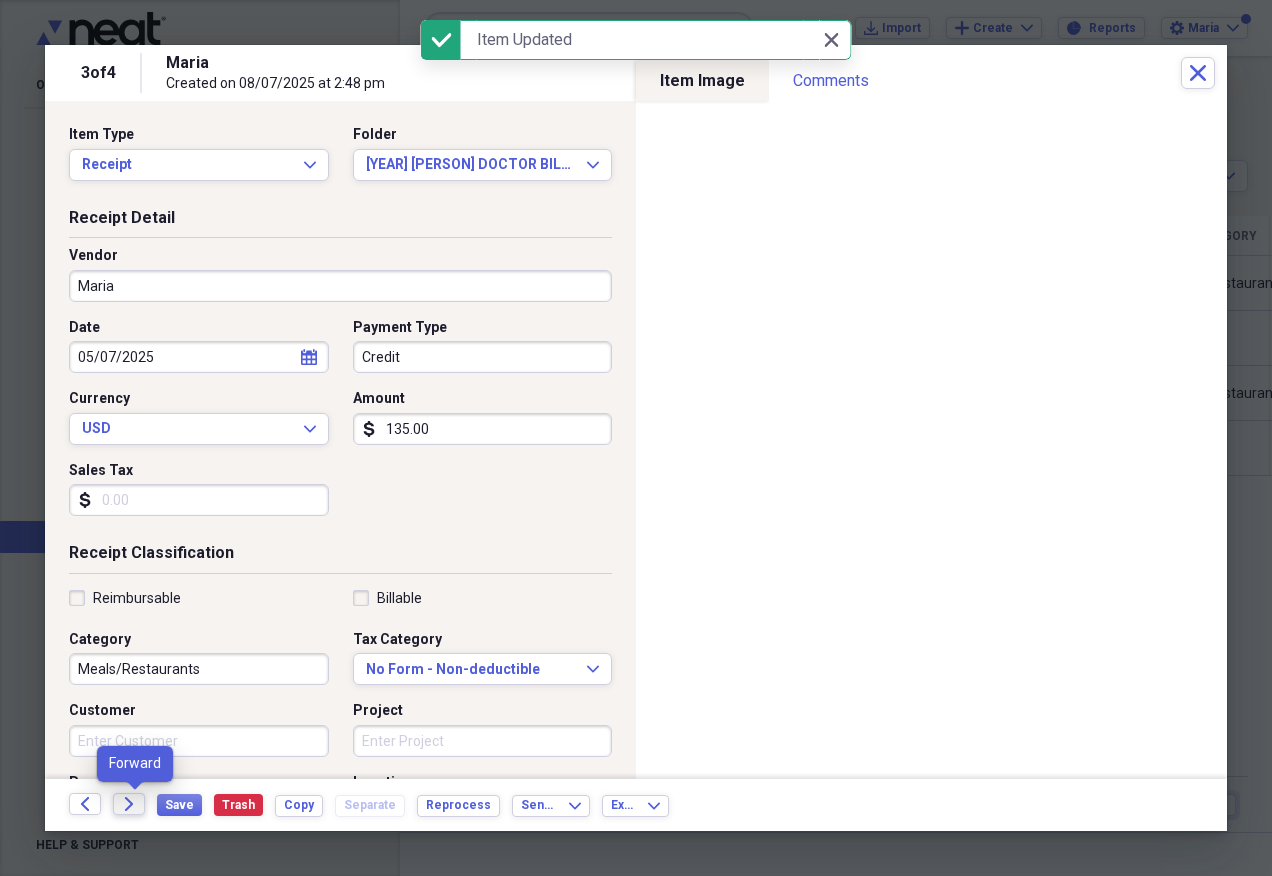 click on "Forward" 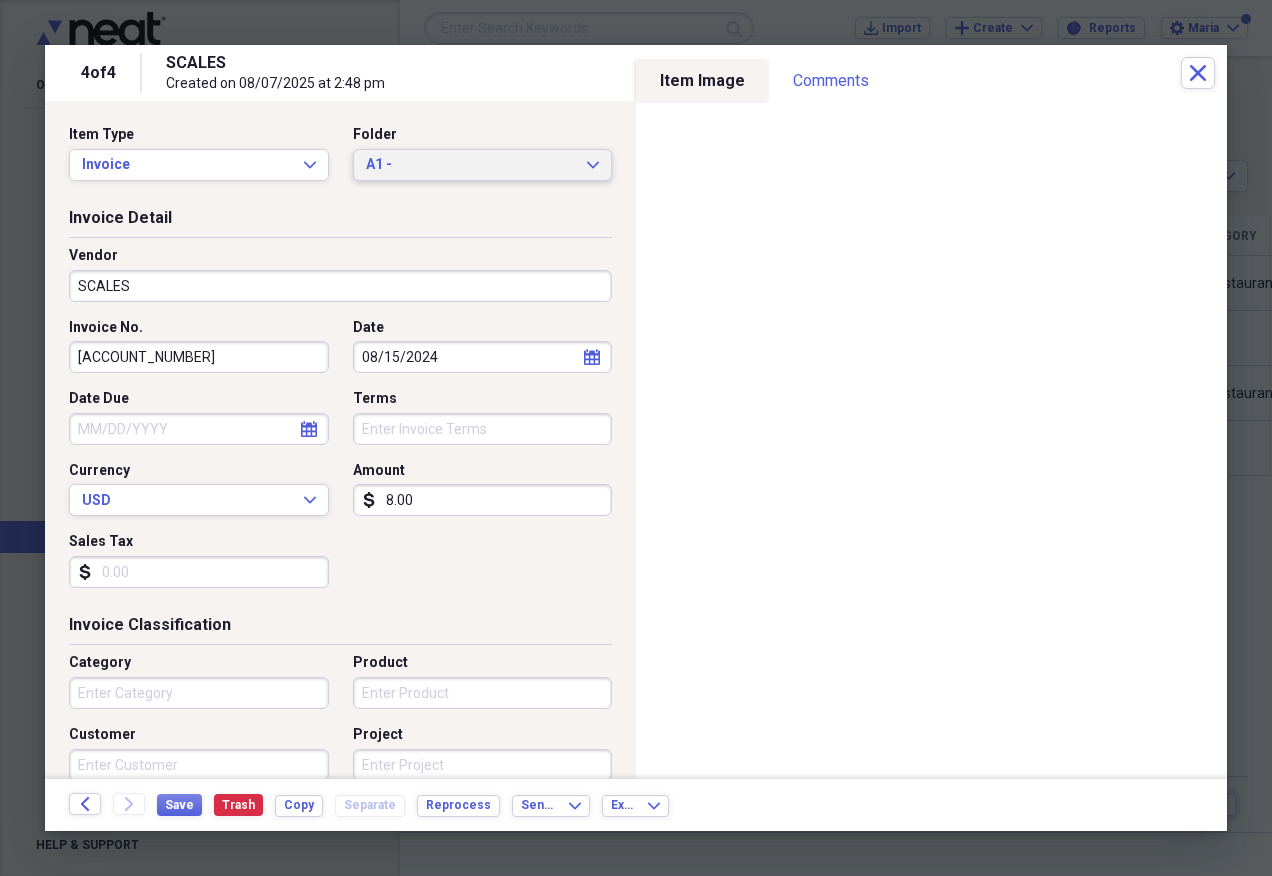 click on "A1 -" at bounding box center [471, 165] 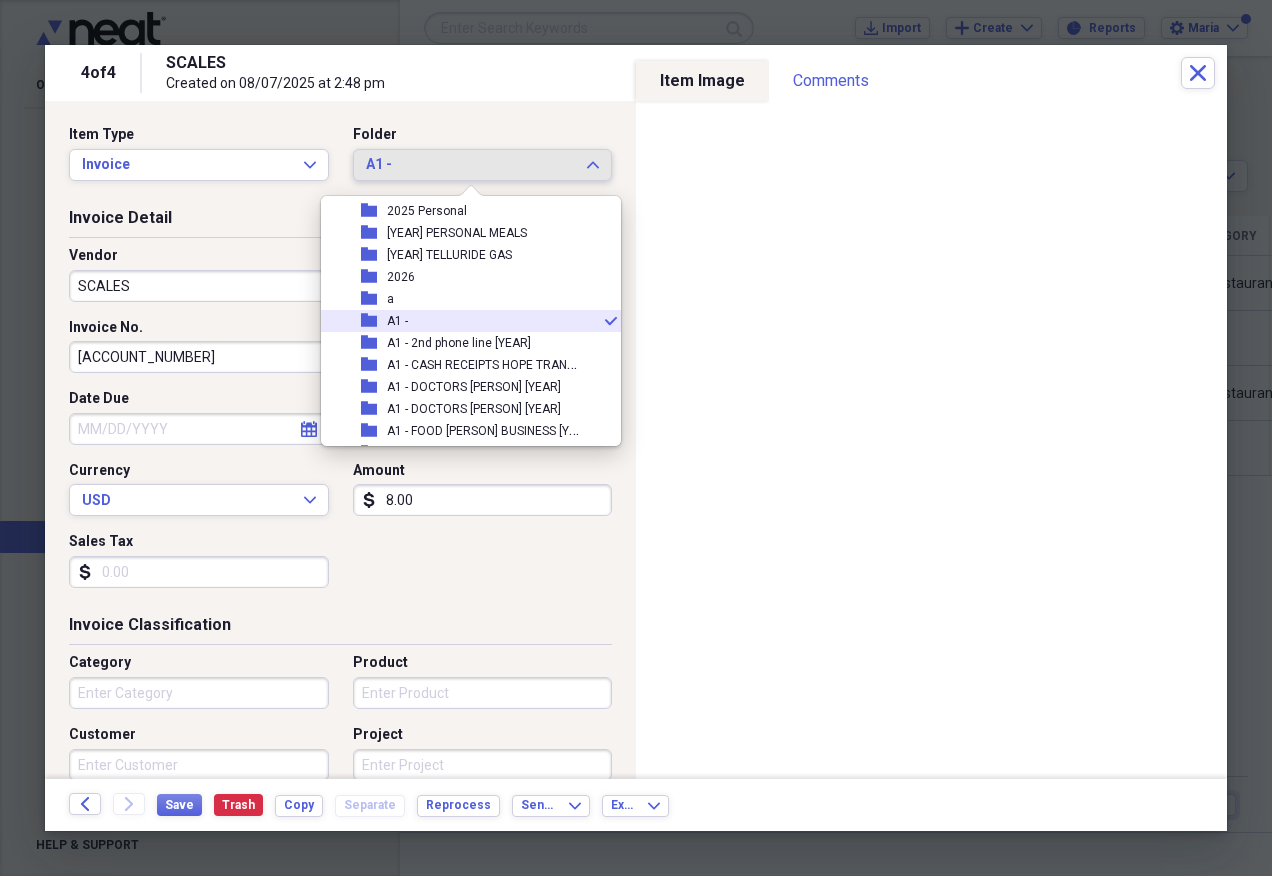 scroll, scrollTop: 219, scrollLeft: 0, axis: vertical 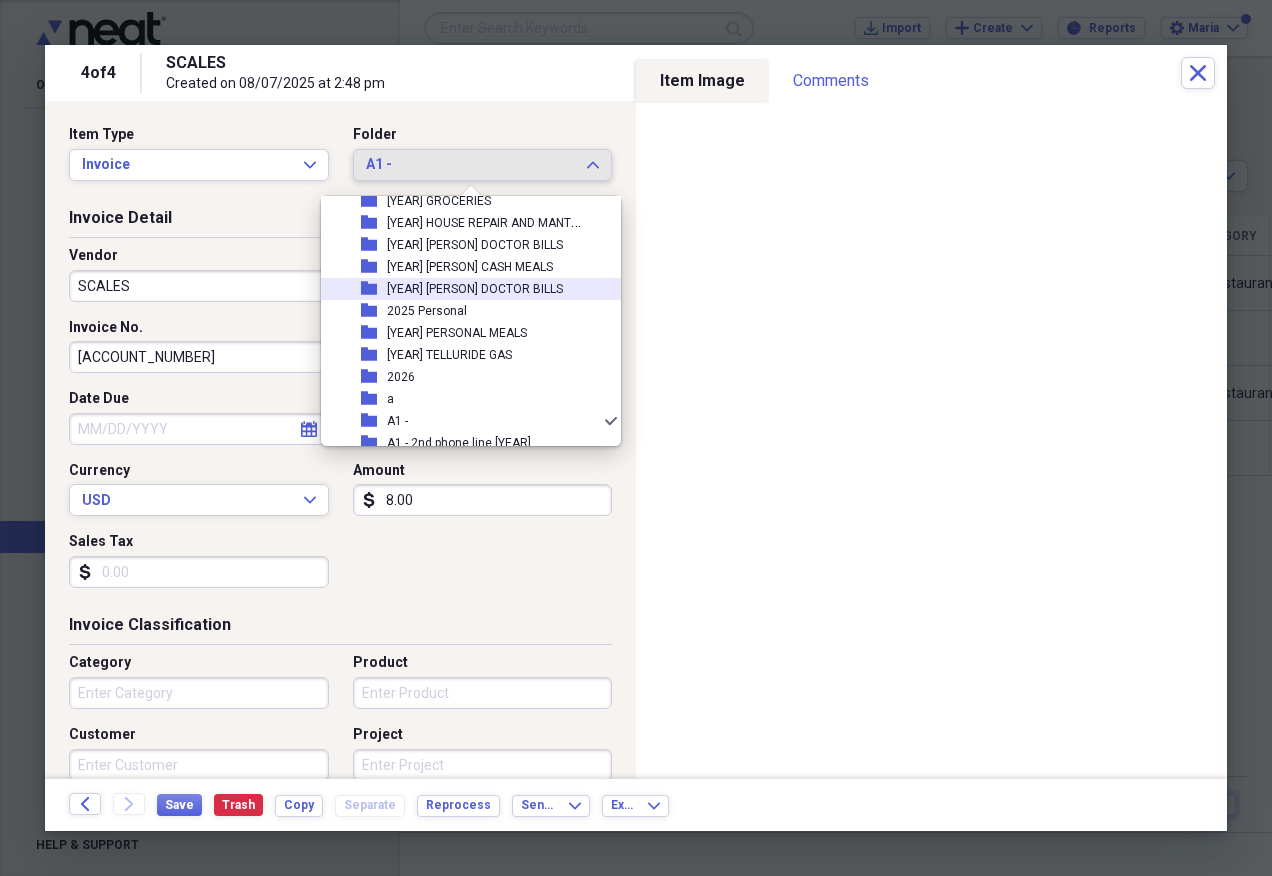 click on "[YEAR] [PERSON] DOCTOR BILLS" at bounding box center (475, 289) 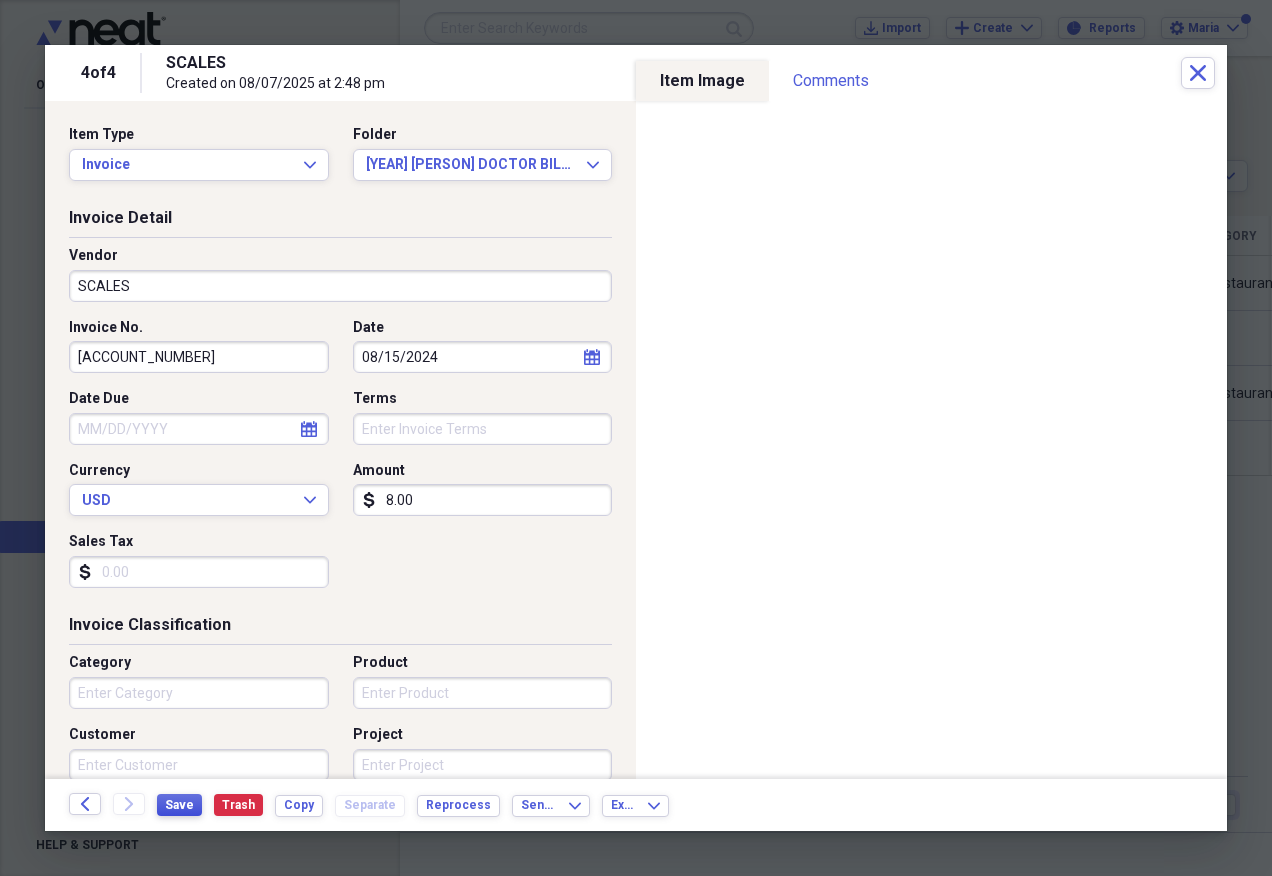 click on "Save" at bounding box center (179, 805) 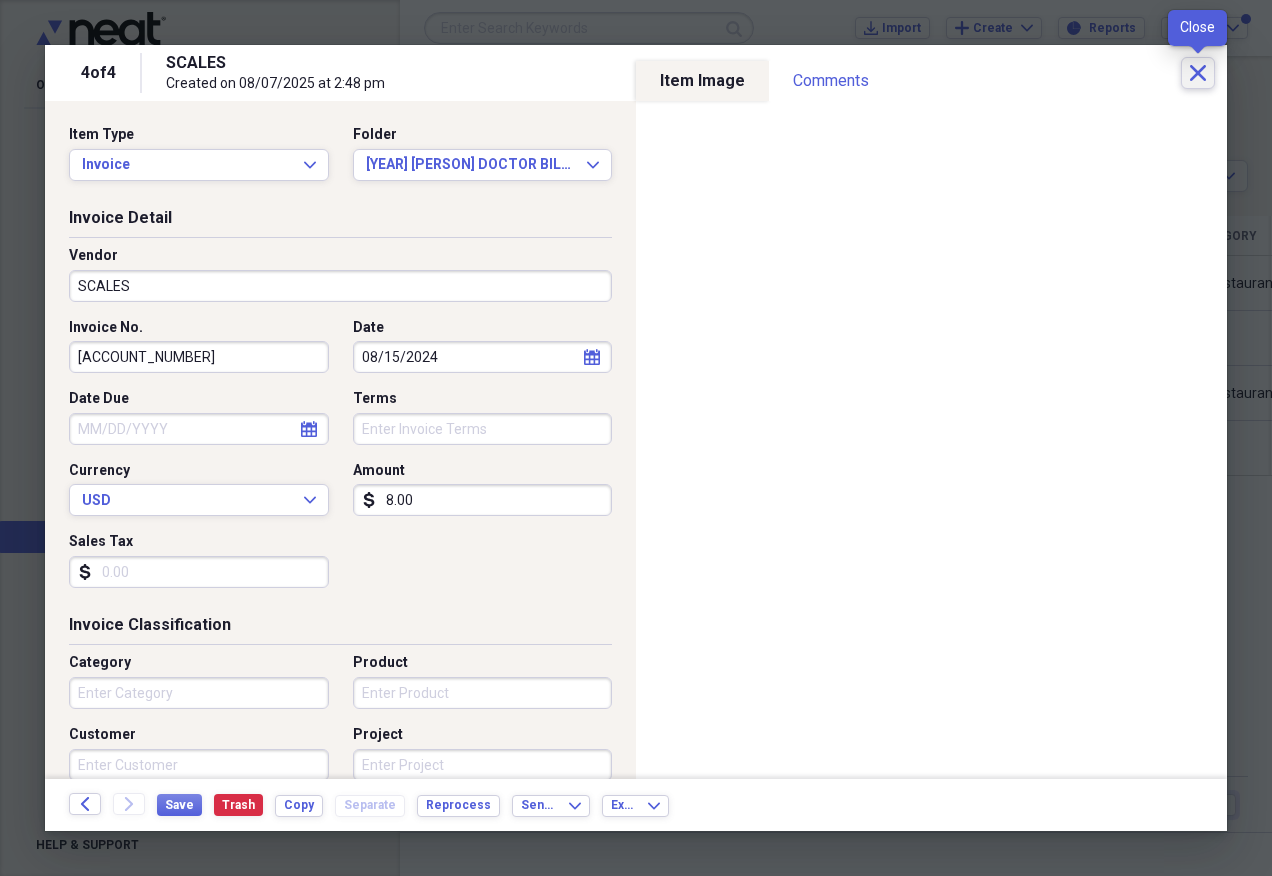 click on "Close" 